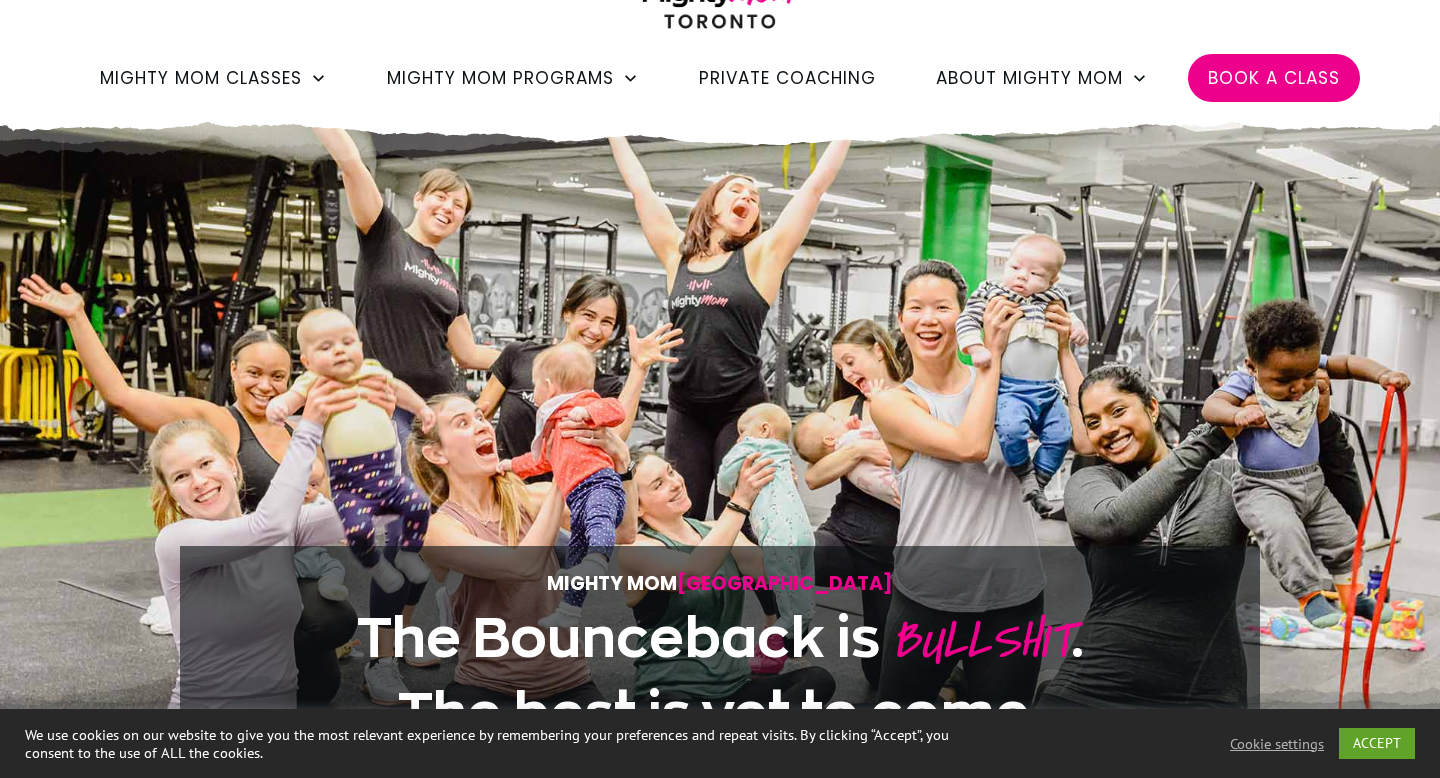 scroll, scrollTop: 0, scrollLeft: 0, axis: both 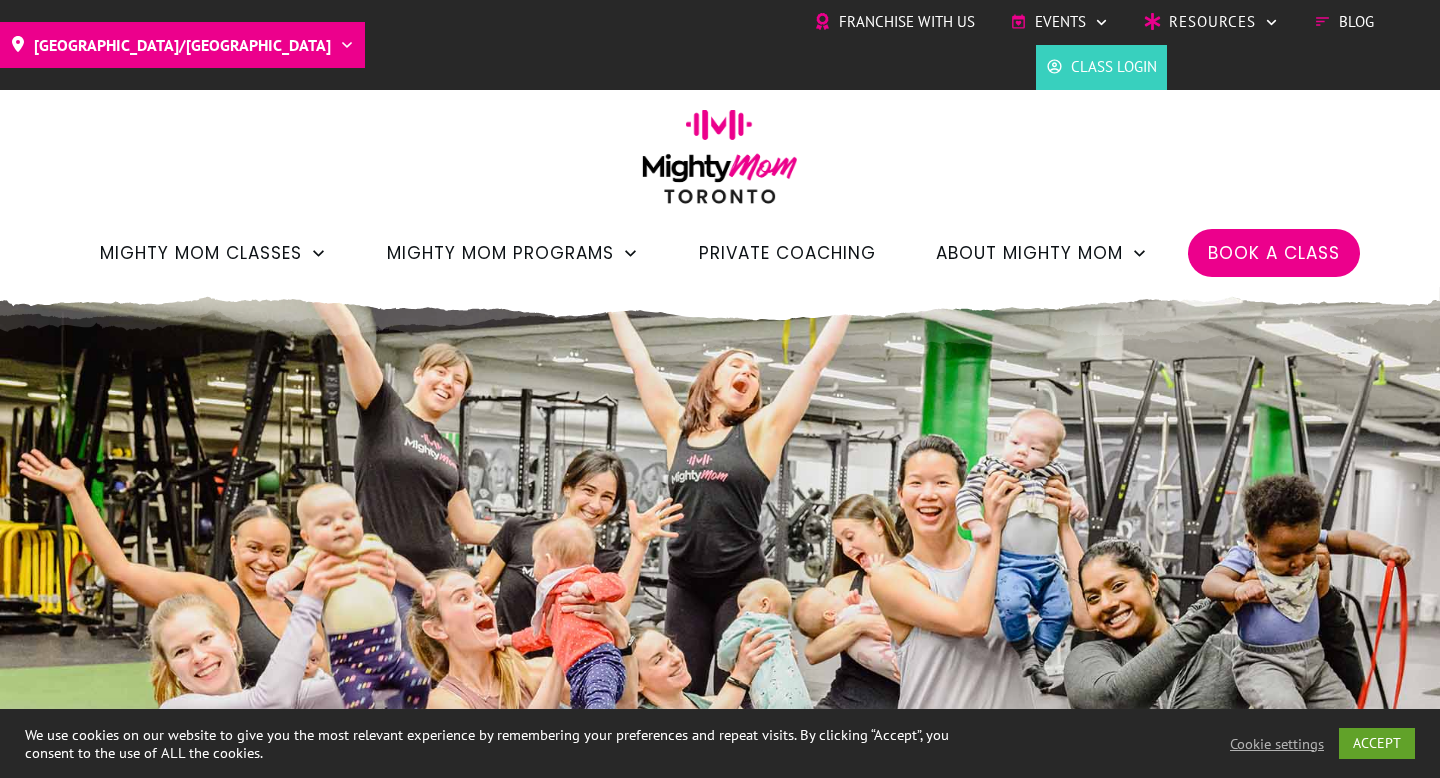 click at bounding box center [720, 163] 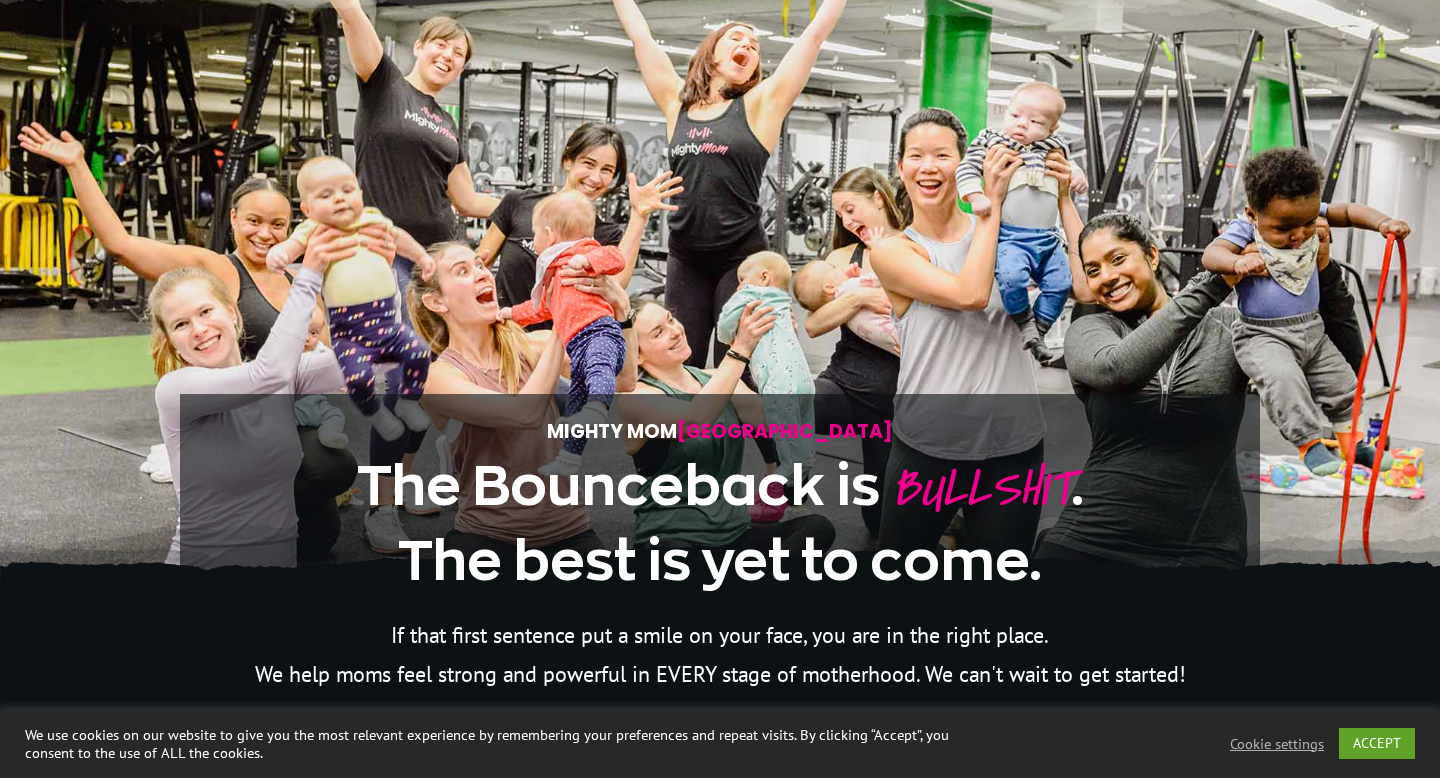 scroll, scrollTop: 0, scrollLeft: 0, axis: both 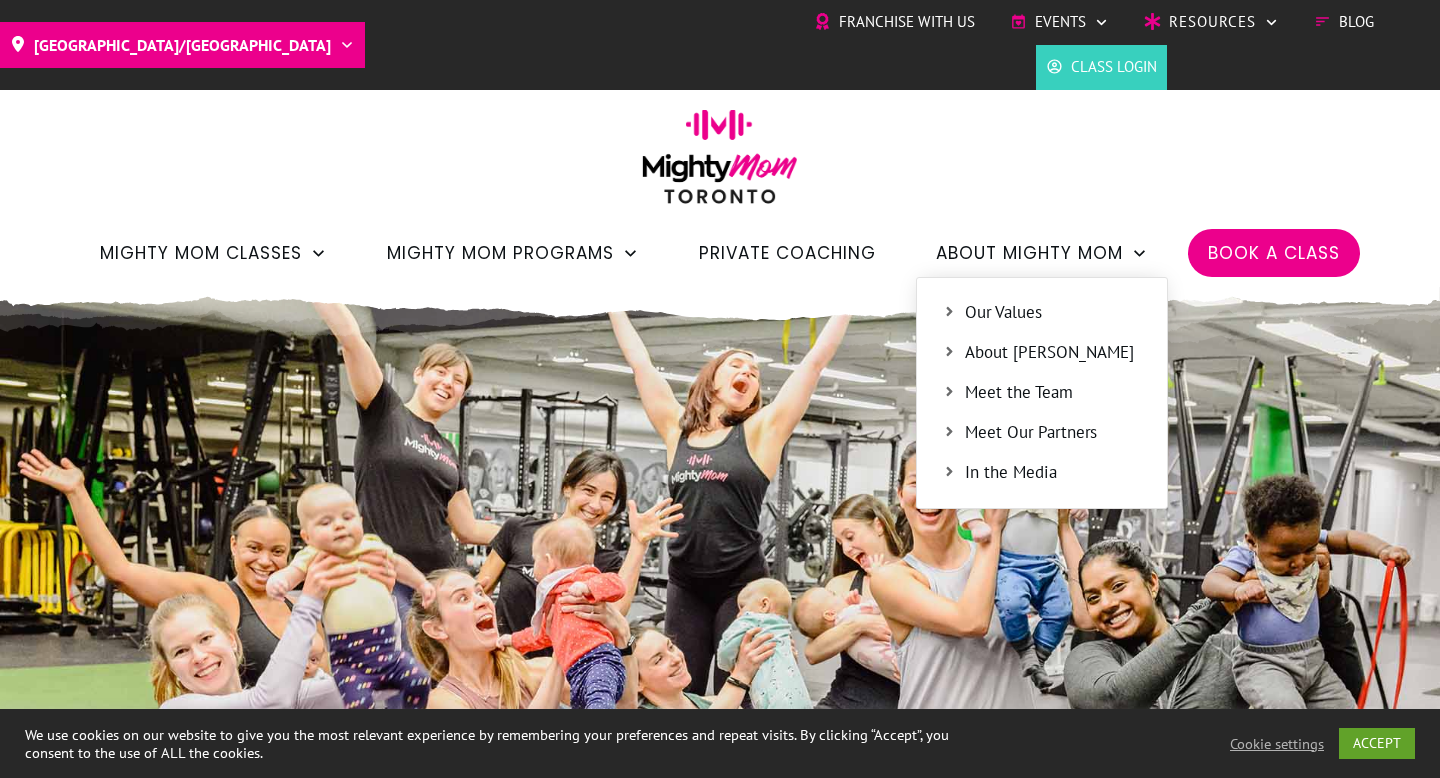 click on "About Mighty Mom                 Our Values                 About Jessica                 Meet the Team                 Meet Our Partners                 In the Media" at bounding box center (1042, 253) 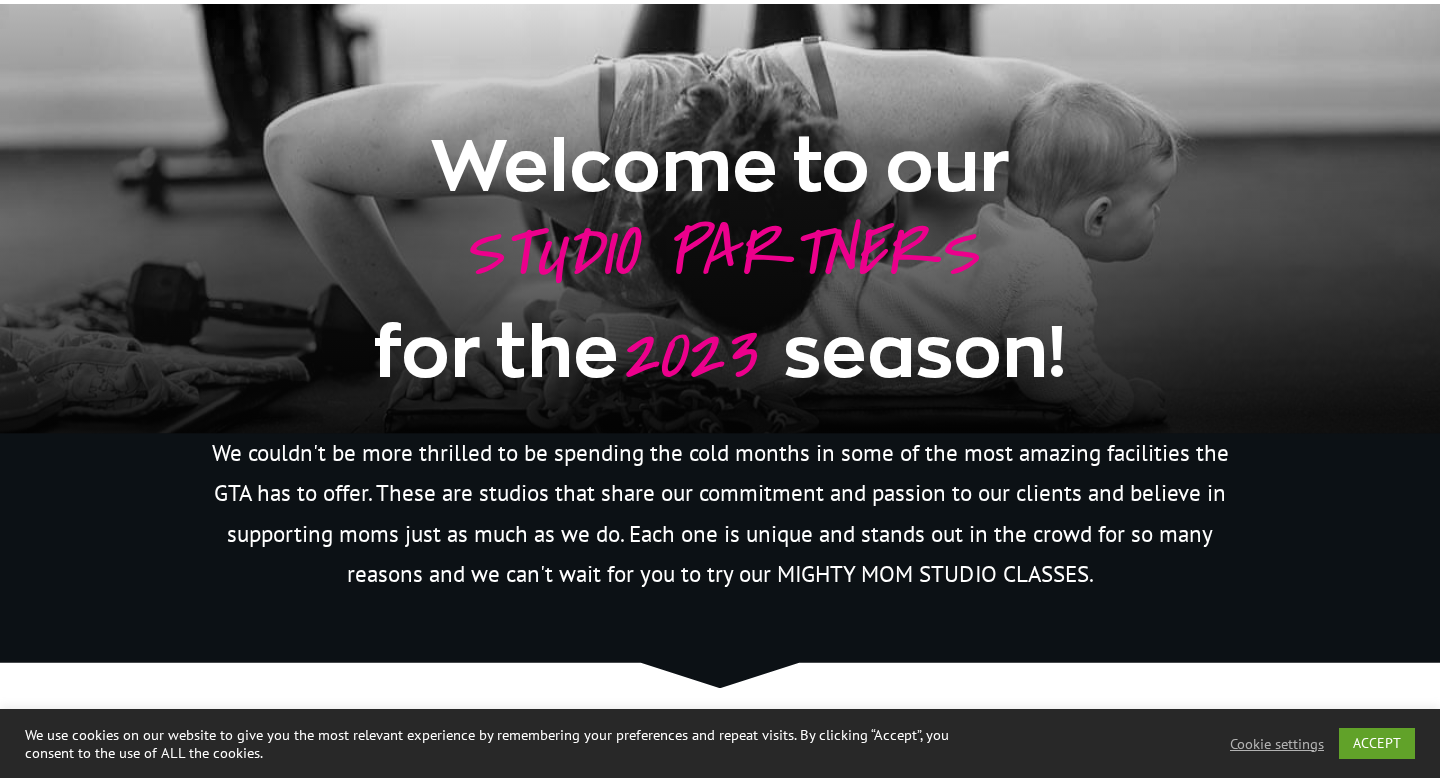 scroll, scrollTop: 190, scrollLeft: 0, axis: vertical 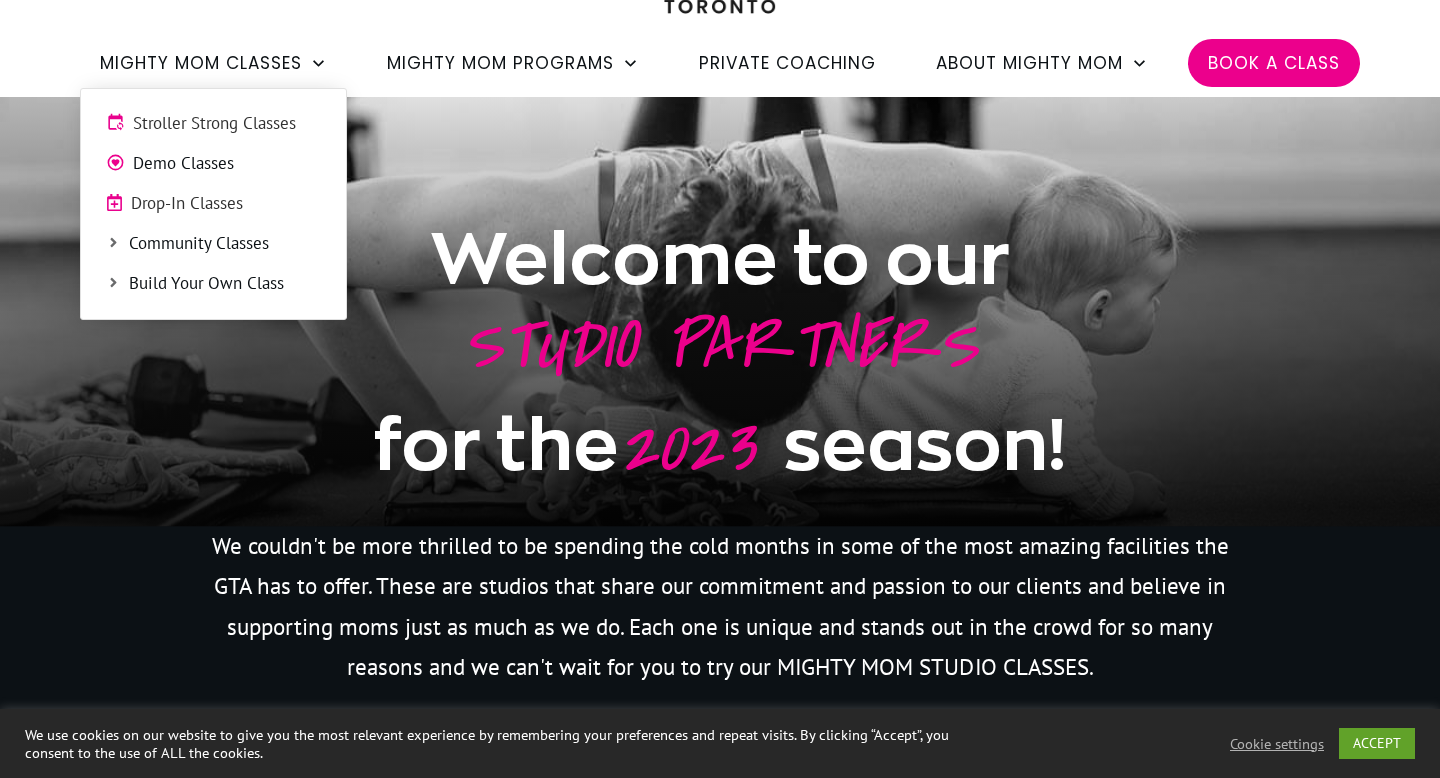 click on "Stroller Strong Classes" at bounding box center (227, 124) 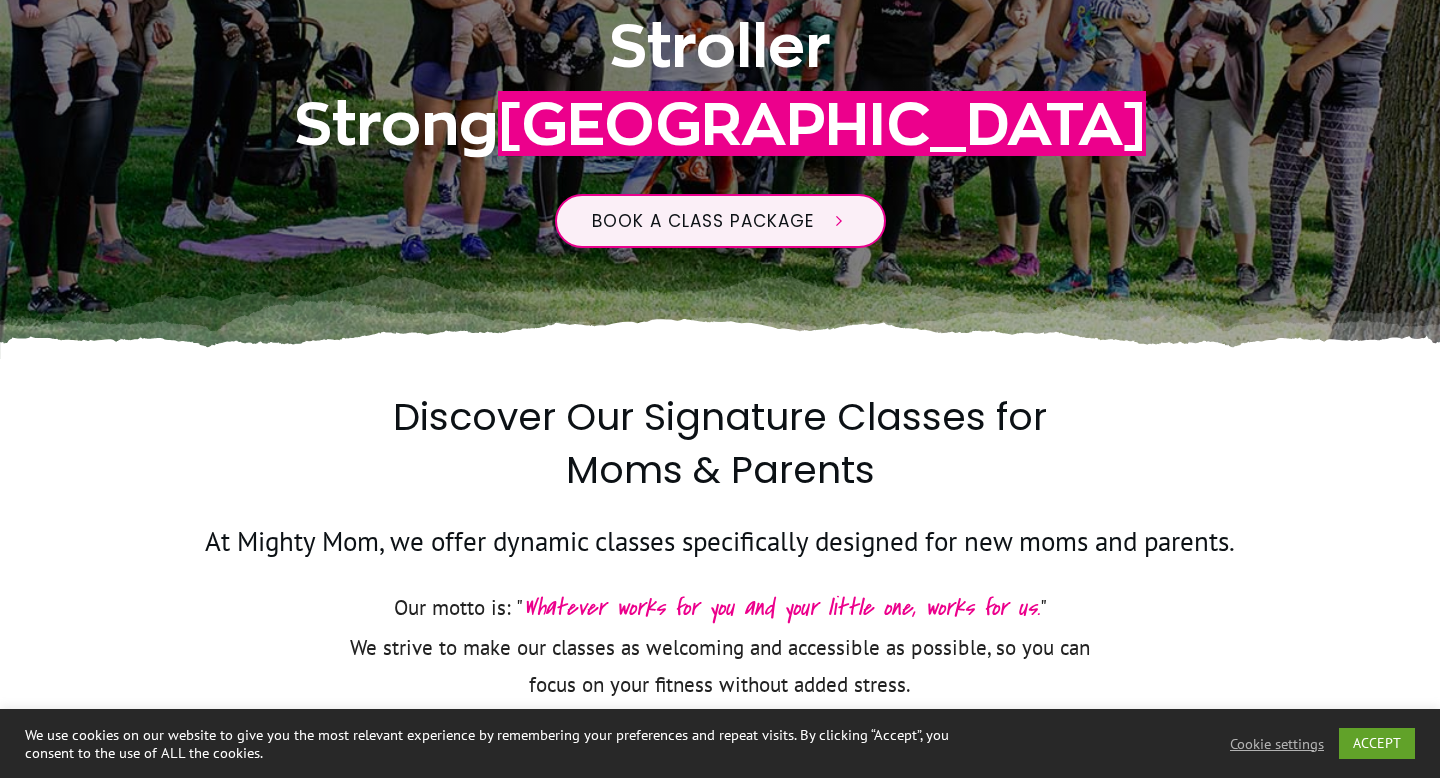 scroll, scrollTop: 574, scrollLeft: 0, axis: vertical 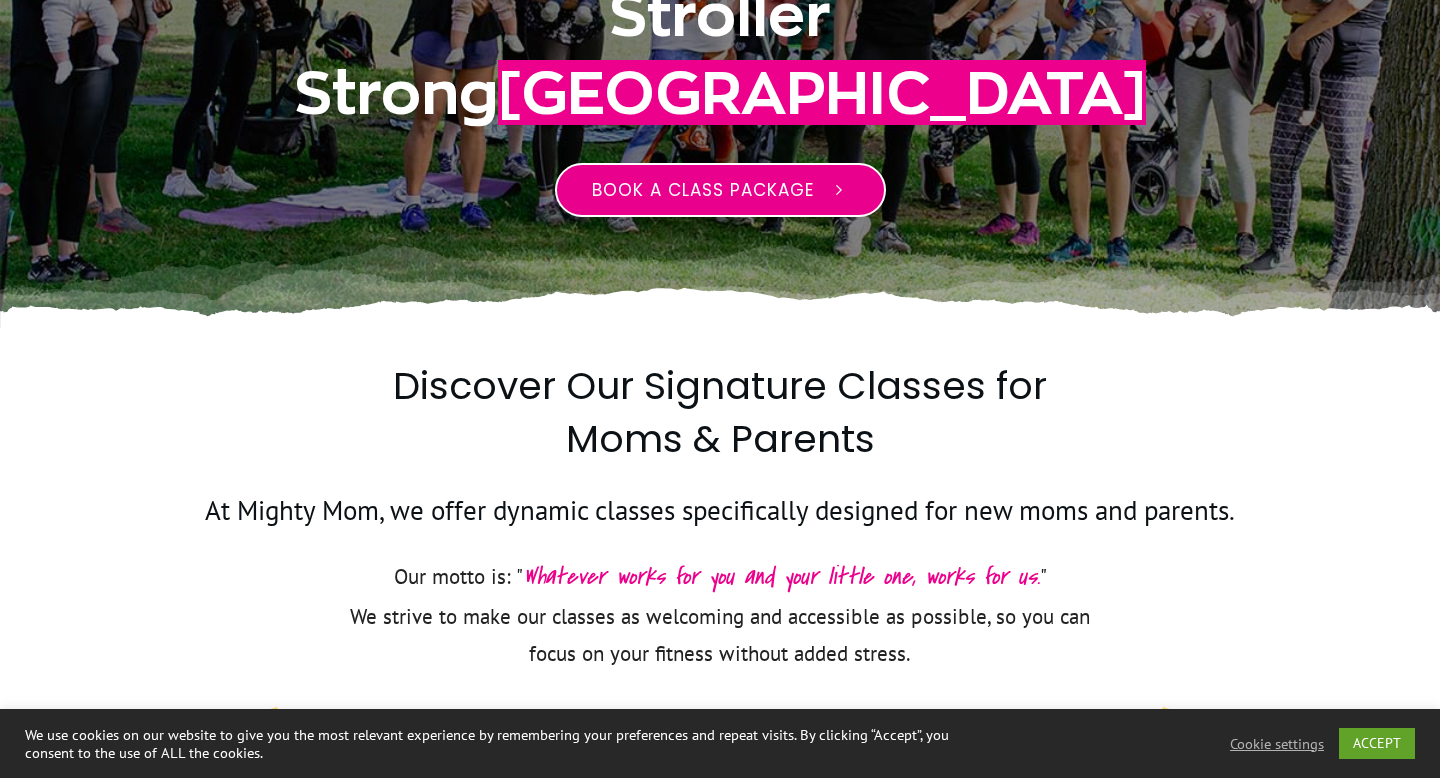 click on "Book a class package" at bounding box center [720, 190] 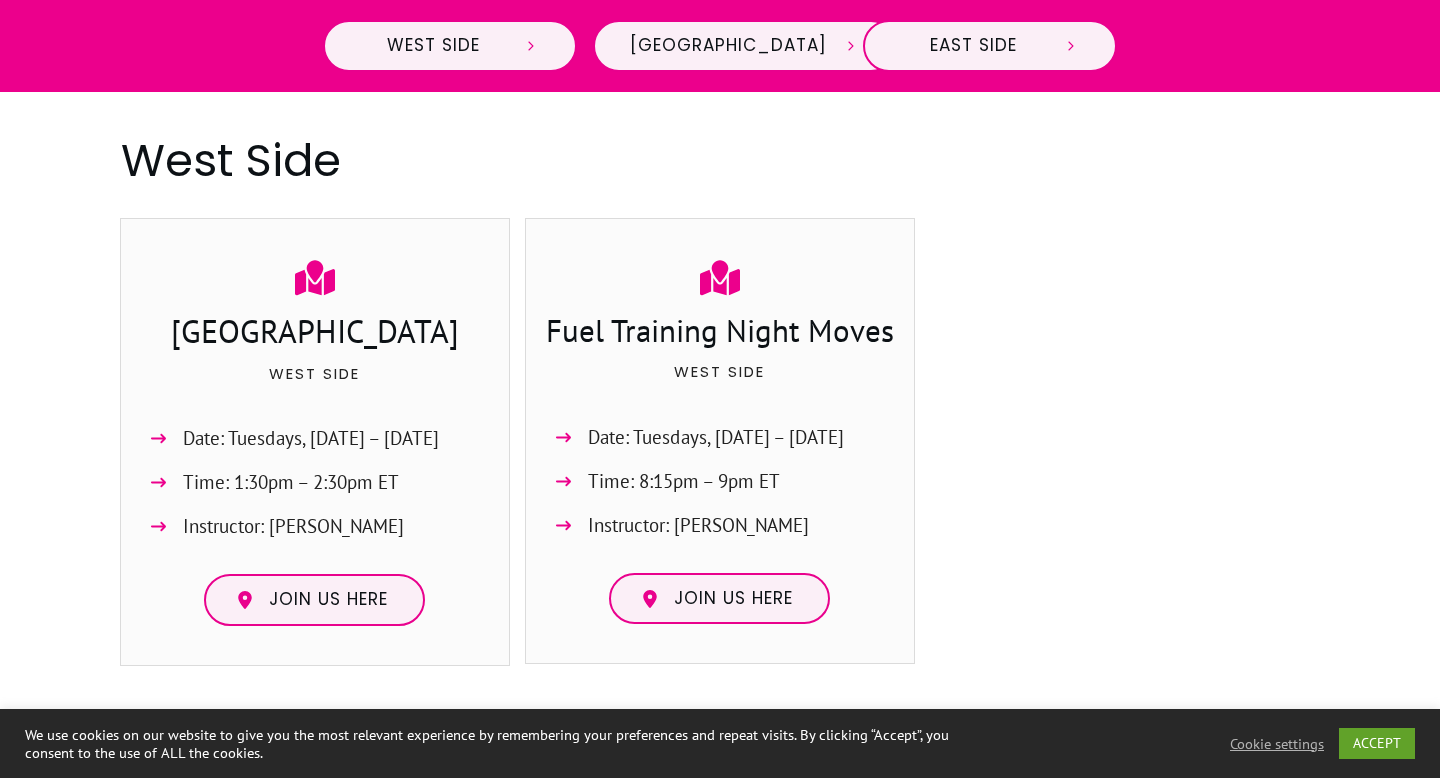 scroll, scrollTop: 943, scrollLeft: 0, axis: vertical 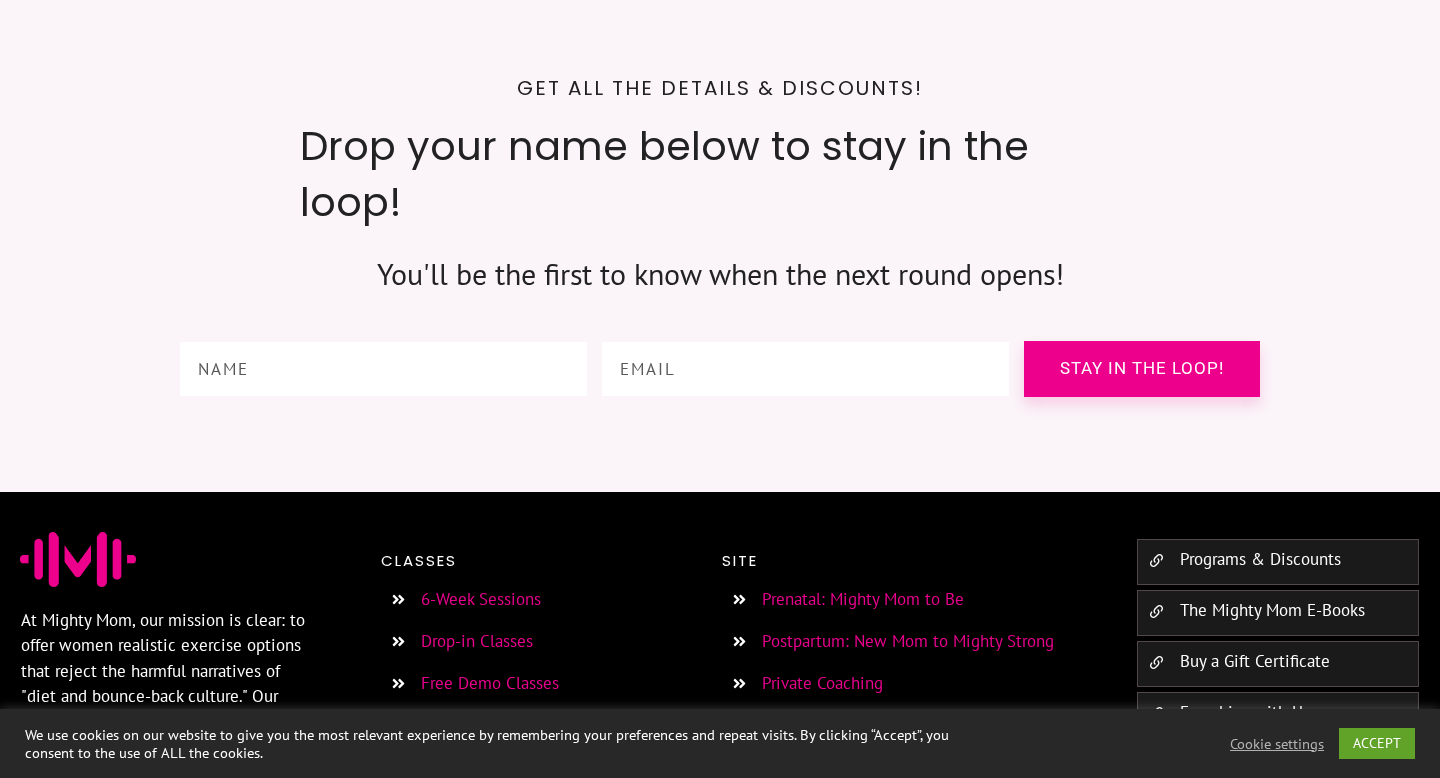 click 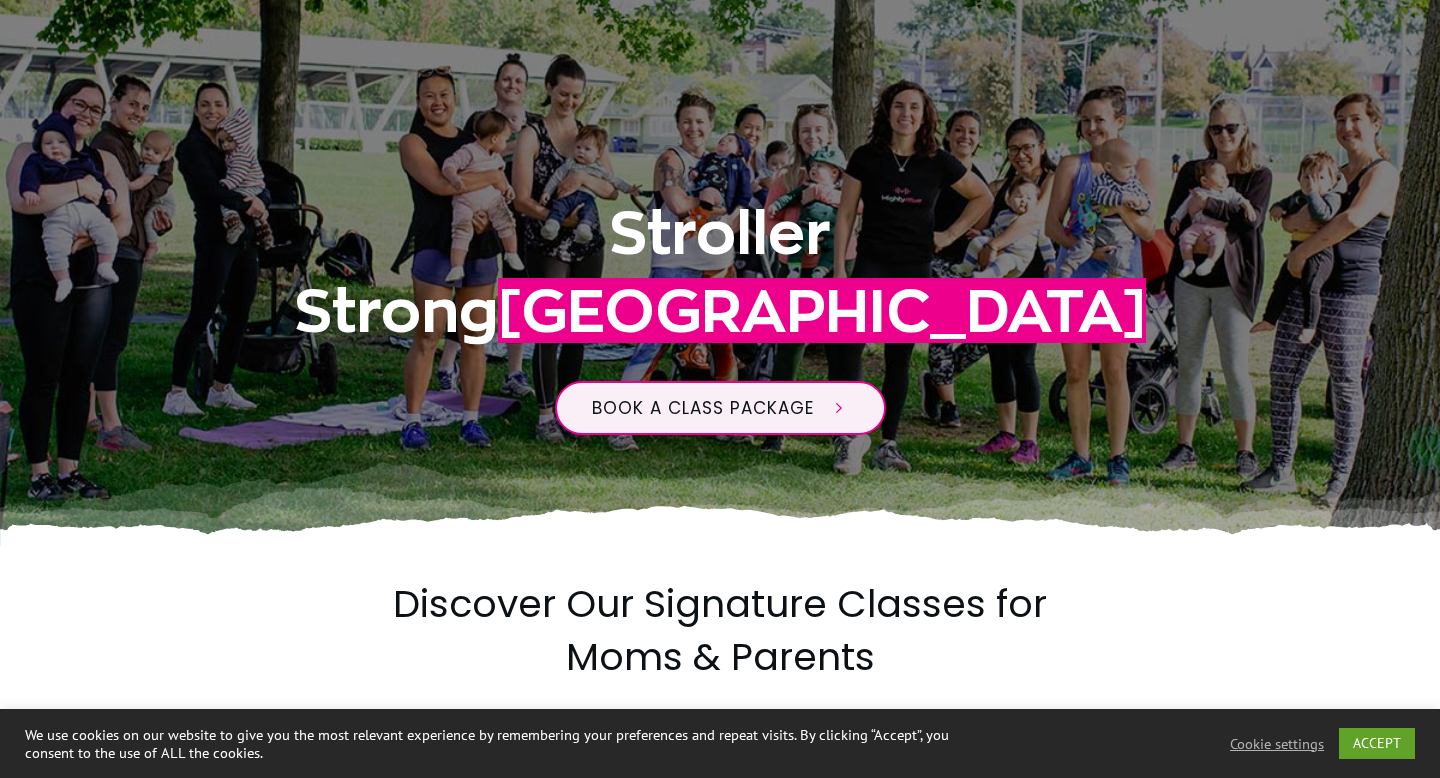 scroll, scrollTop: 0, scrollLeft: 0, axis: both 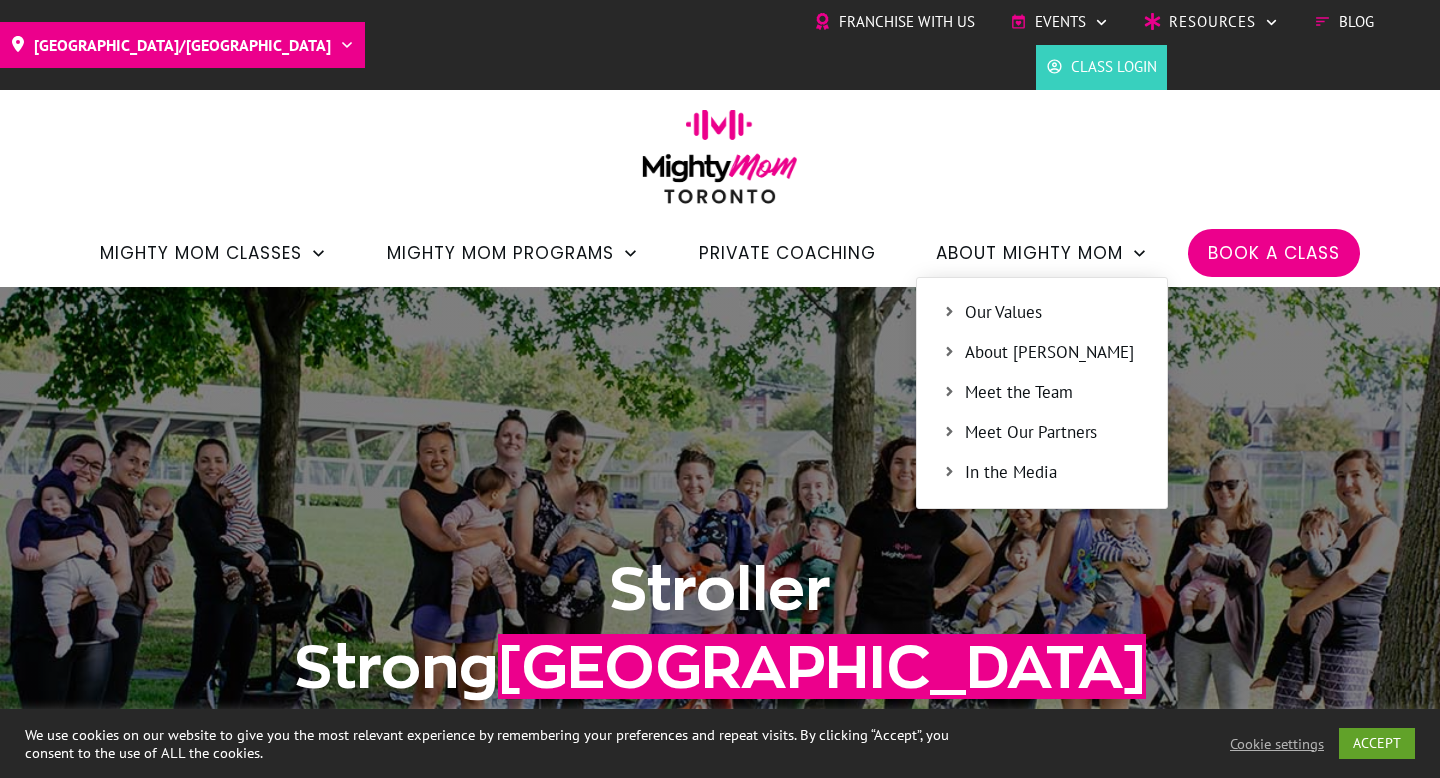 click on "Meet the Team" at bounding box center [1053, 393] 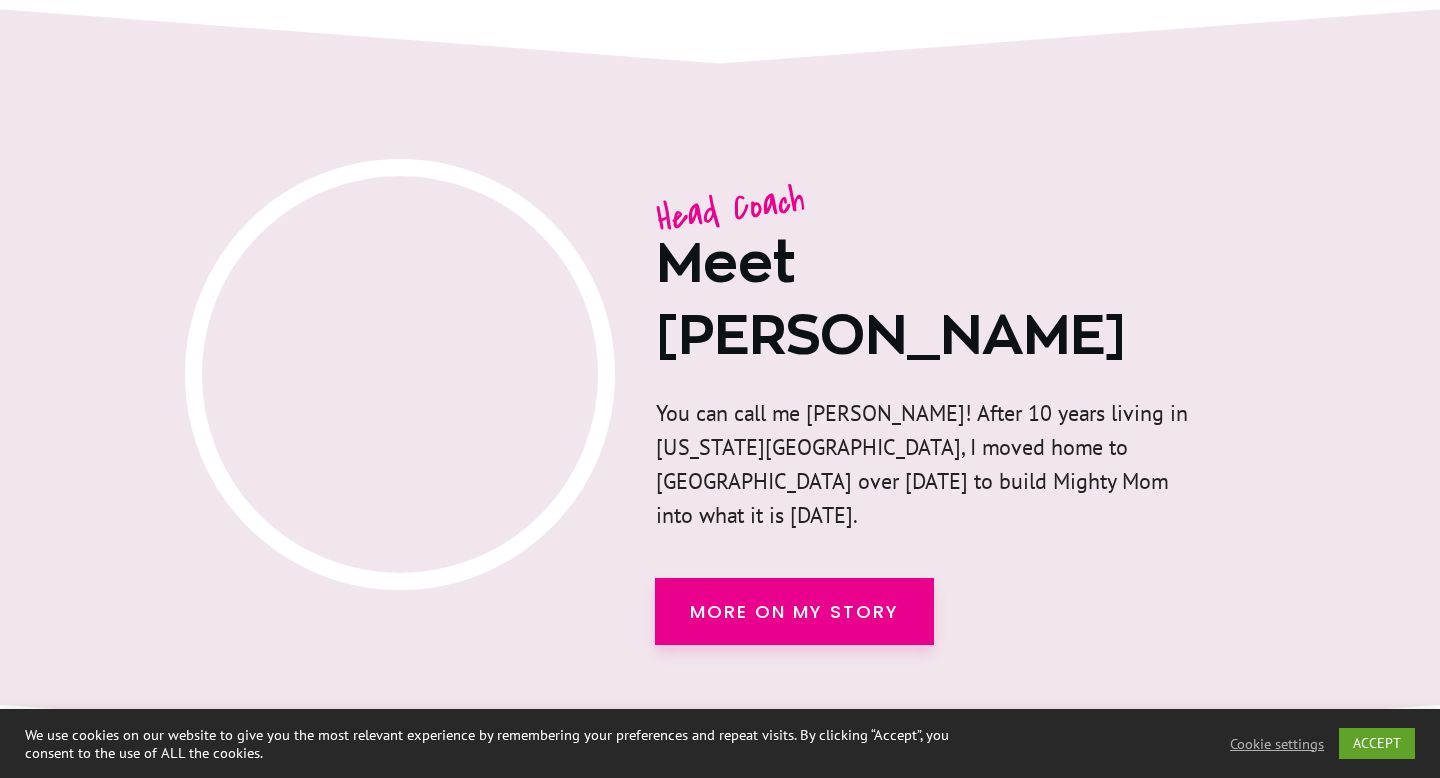 scroll, scrollTop: 2506, scrollLeft: 0, axis: vertical 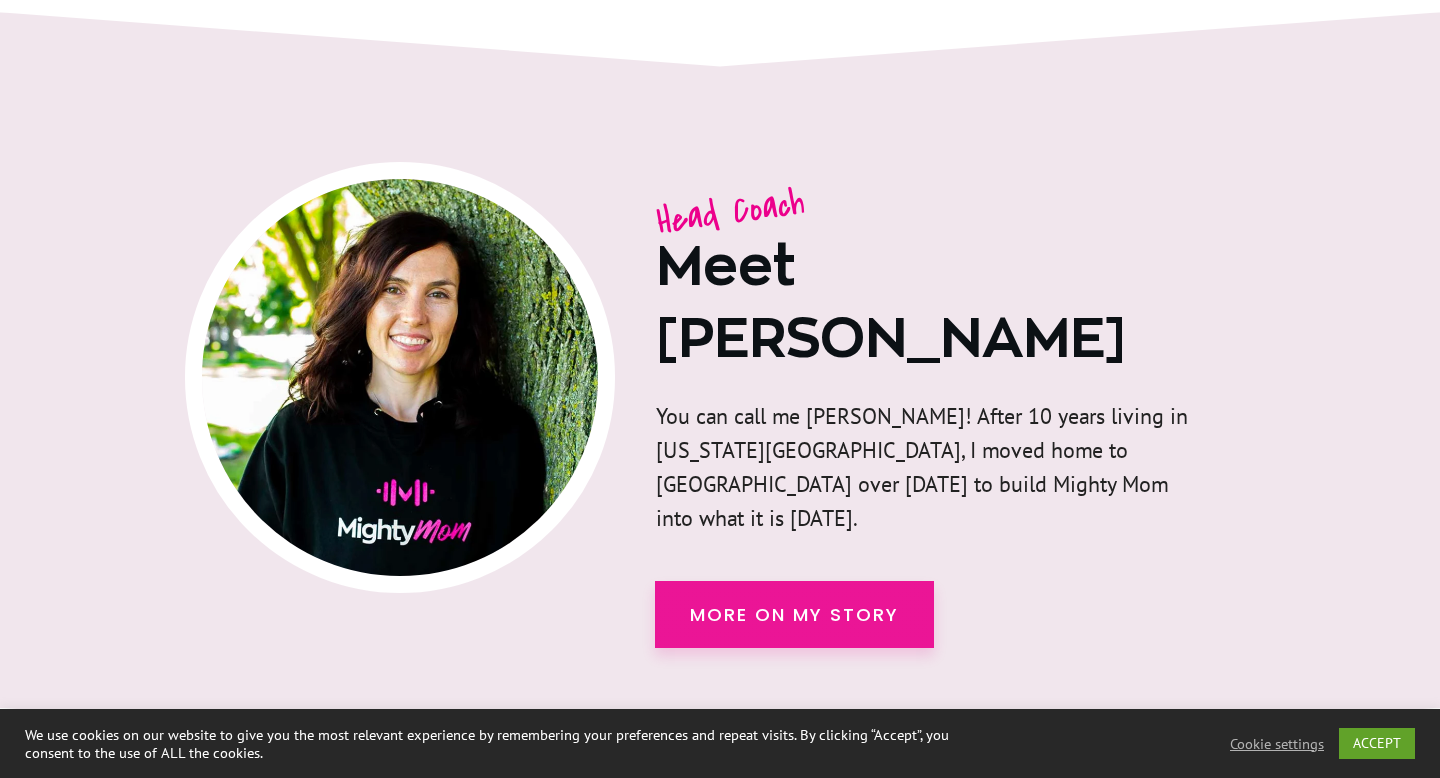 click on "more on my story" at bounding box center [794, 614] 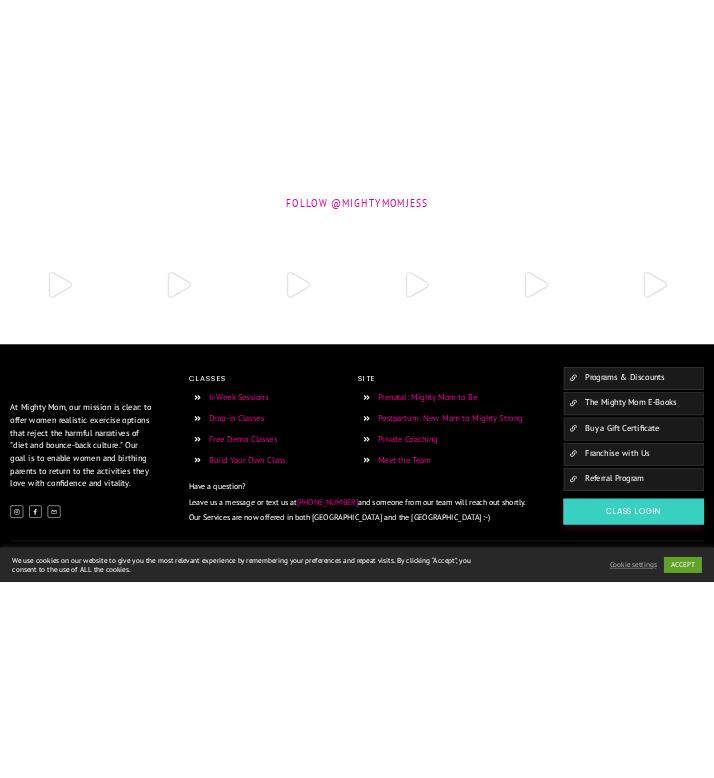 scroll, scrollTop: 5068, scrollLeft: 0, axis: vertical 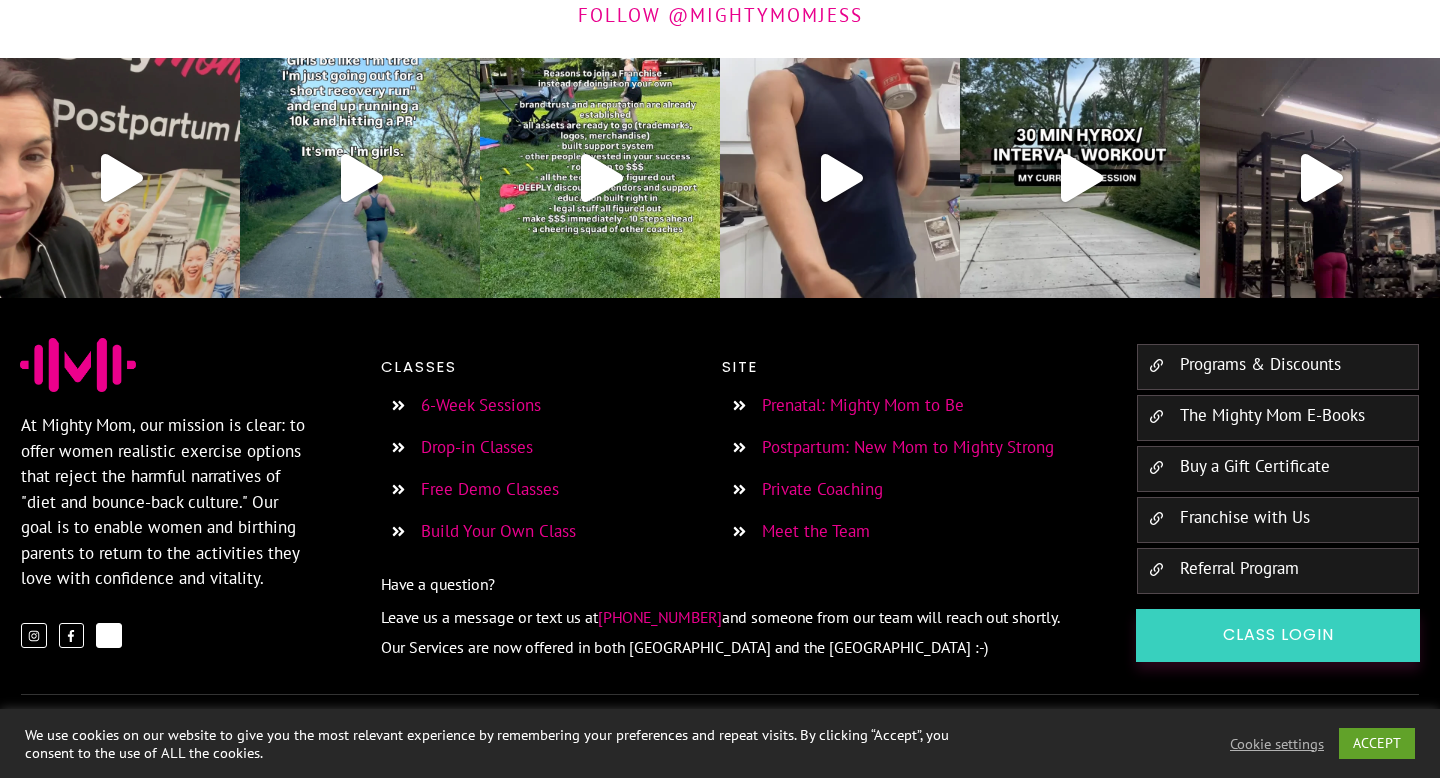 click 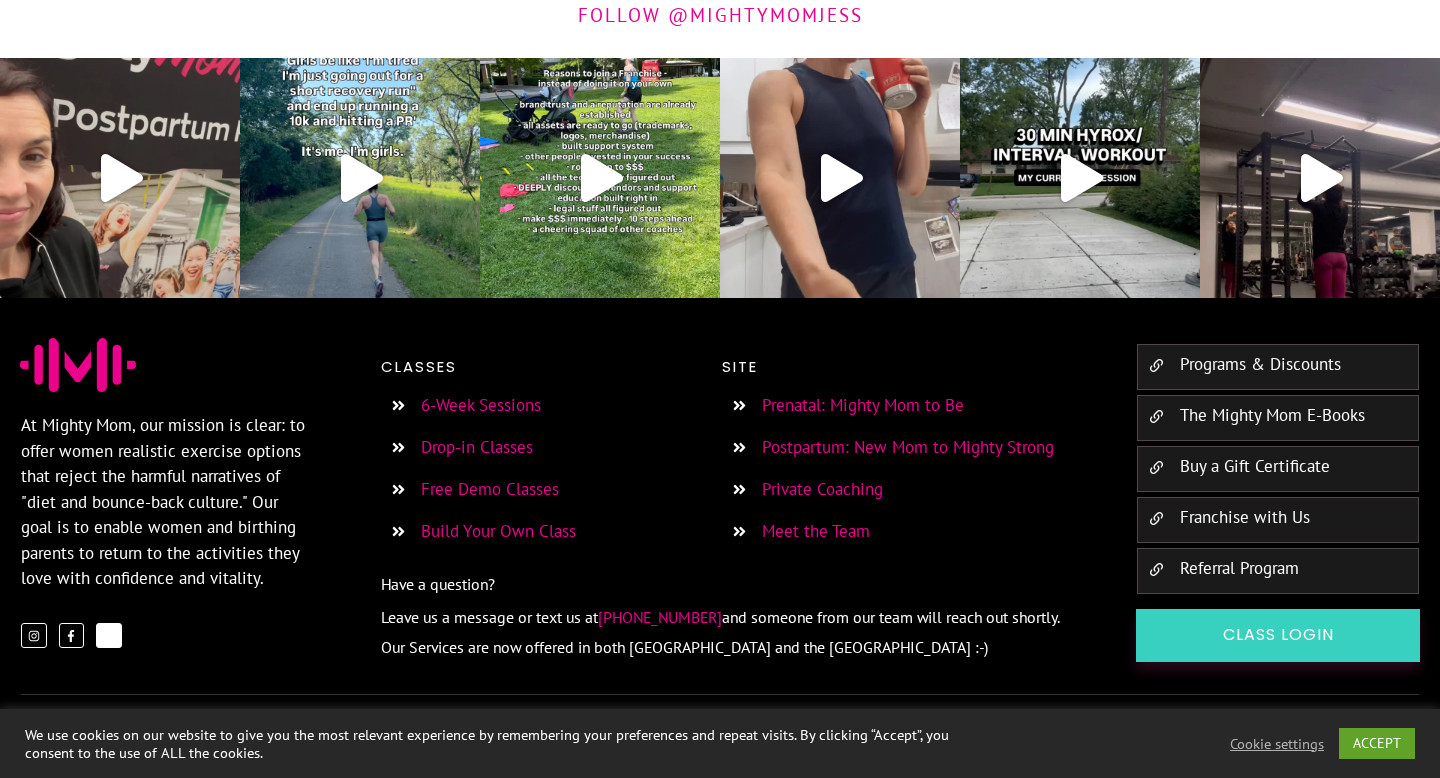 click 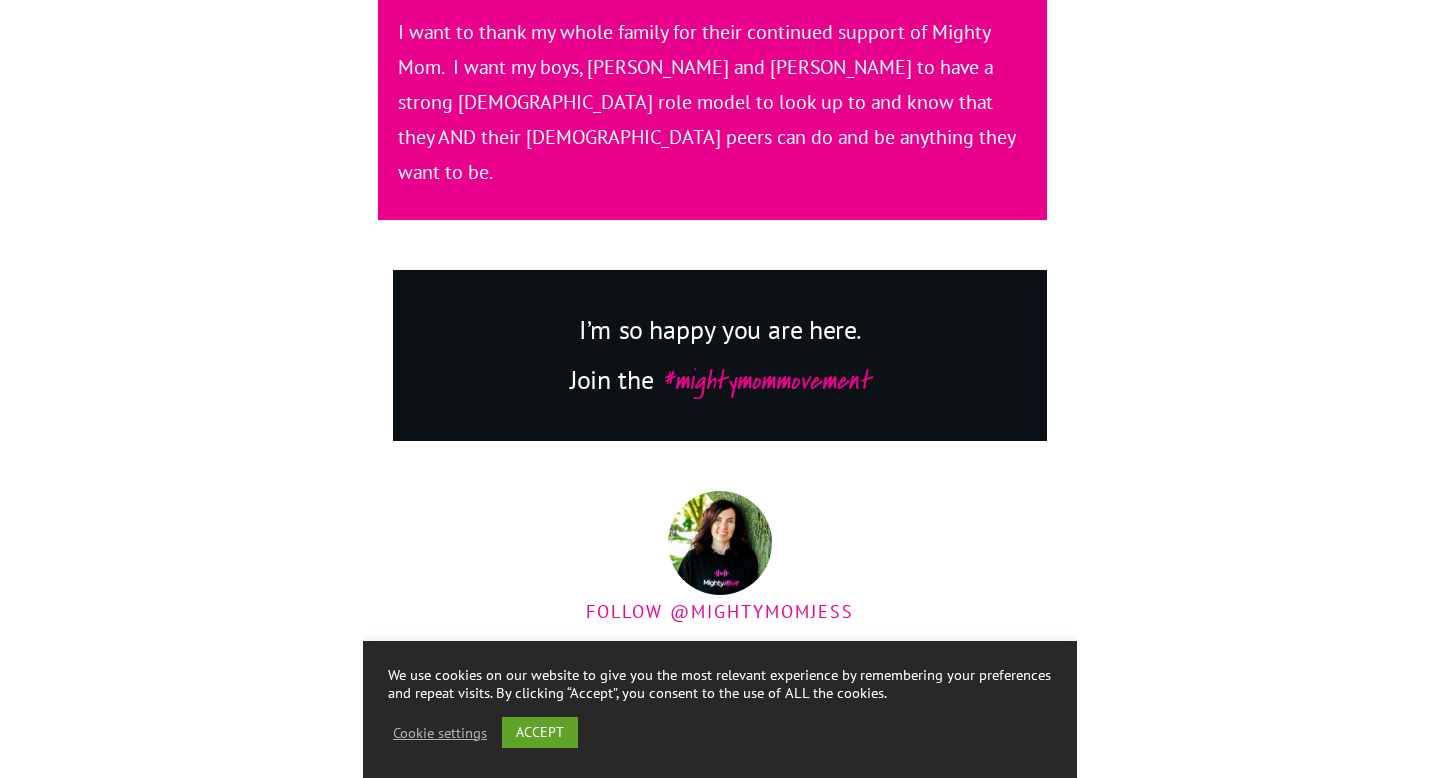 scroll, scrollTop: 4947, scrollLeft: 0, axis: vertical 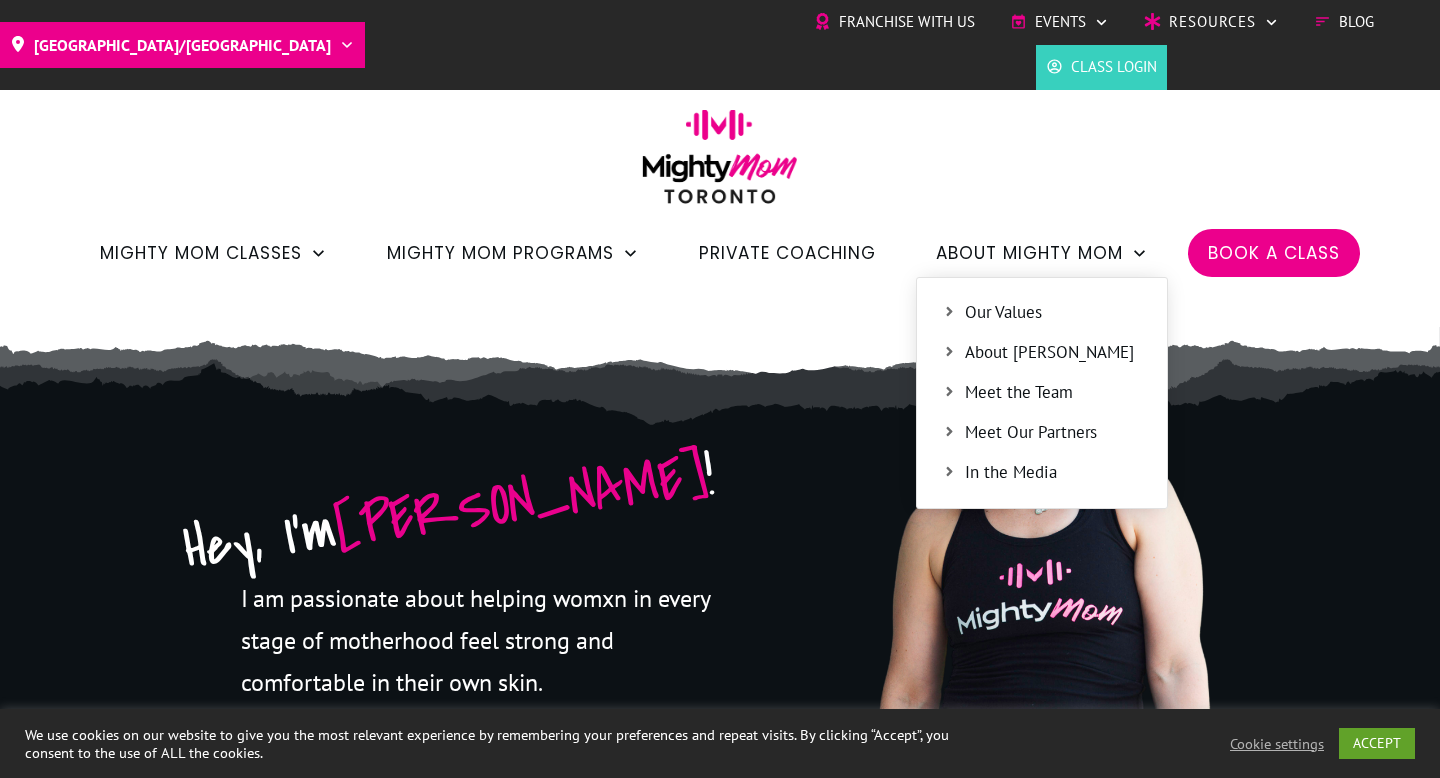 click on "About Mighty Mom" at bounding box center [1029, 253] 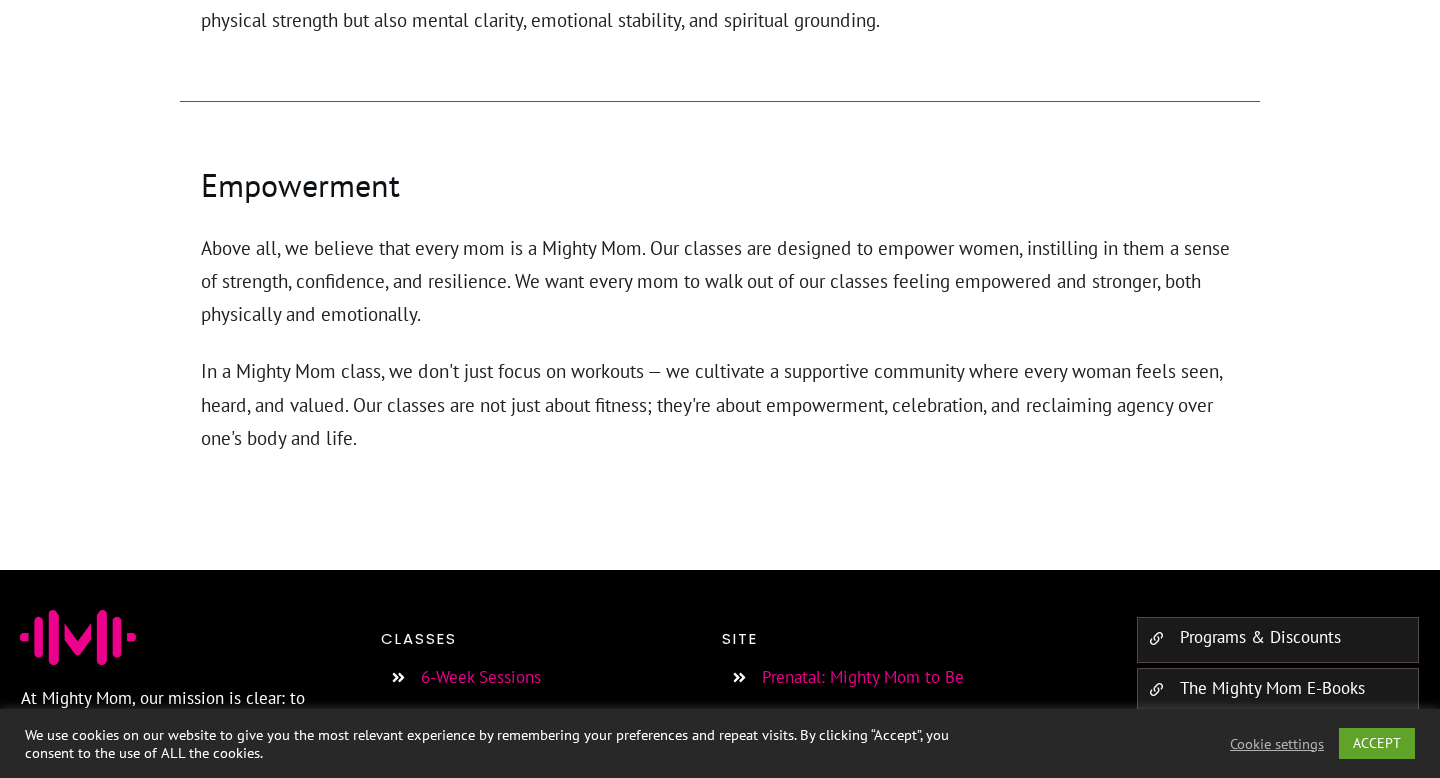 scroll, scrollTop: 2049, scrollLeft: 0, axis: vertical 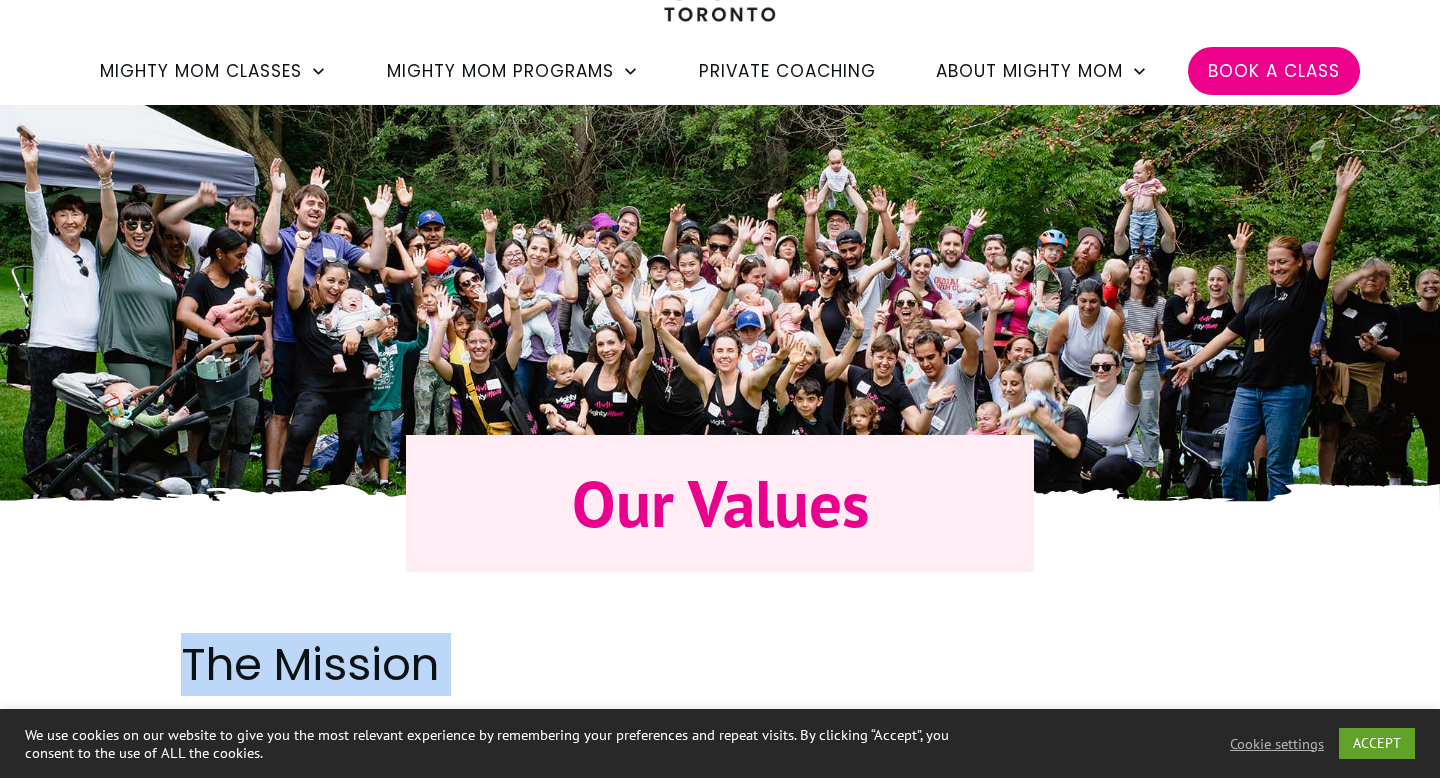 drag, startPoint x: 429, startPoint y: 433, endPoint x: 191, endPoint y: 644, distance: 318.06445 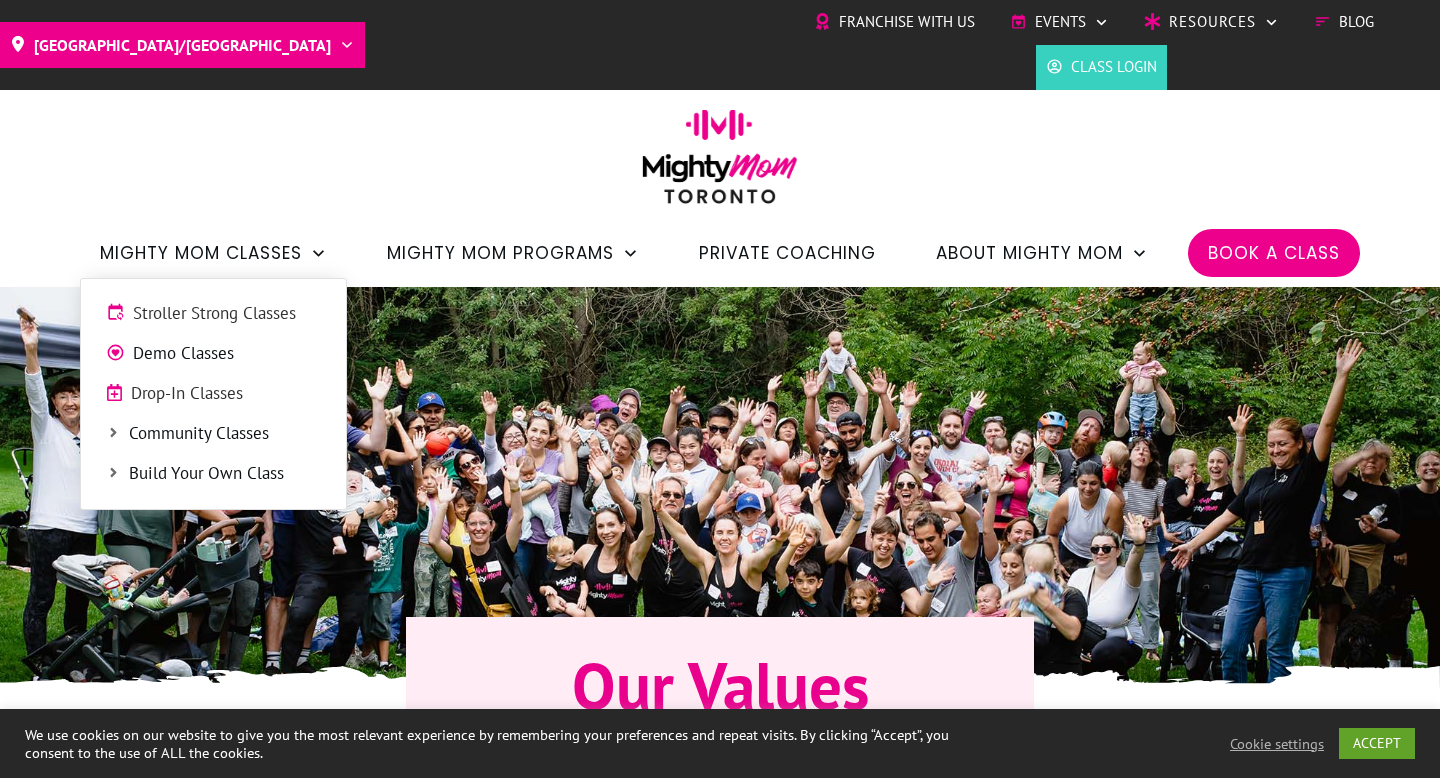 click on "Community Classes" at bounding box center (225, 434) 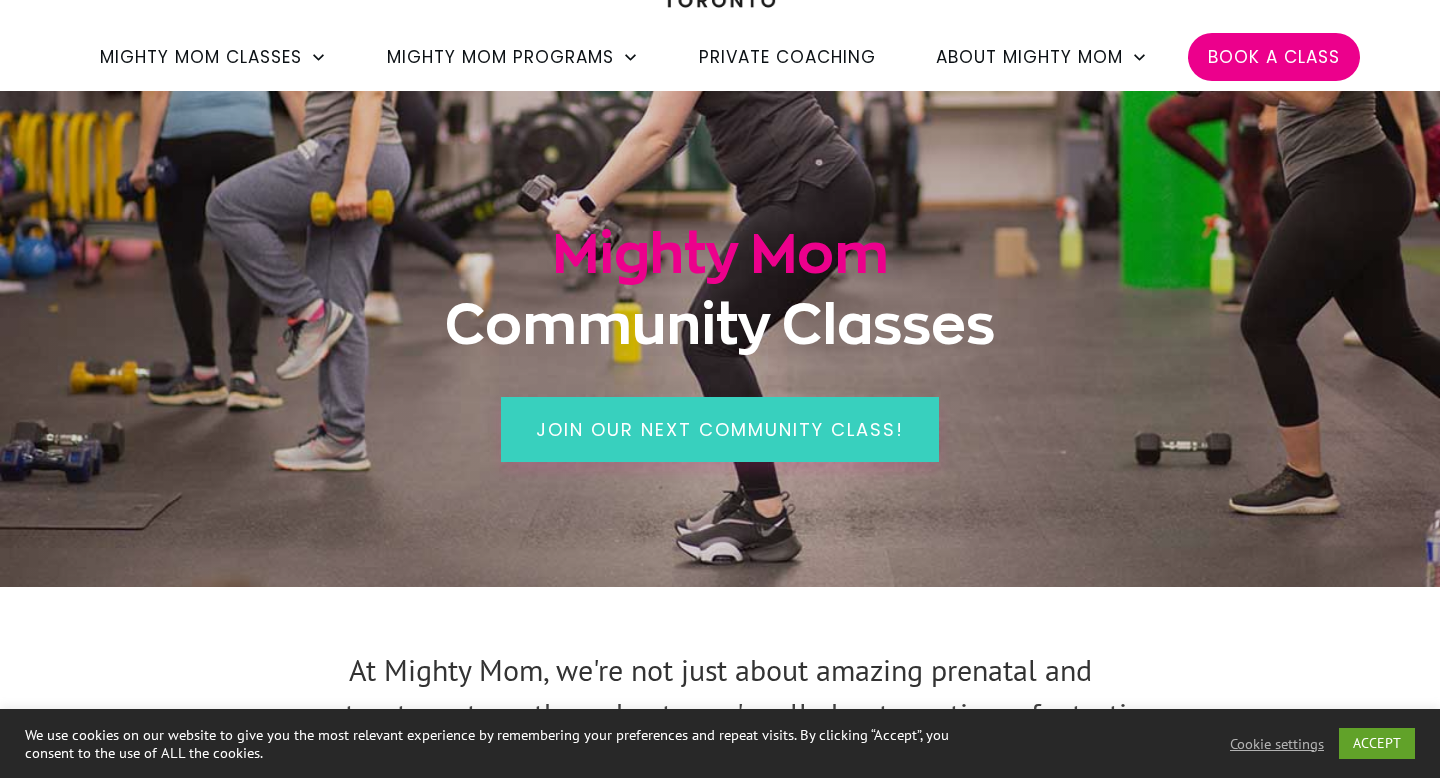 scroll, scrollTop: 195, scrollLeft: 0, axis: vertical 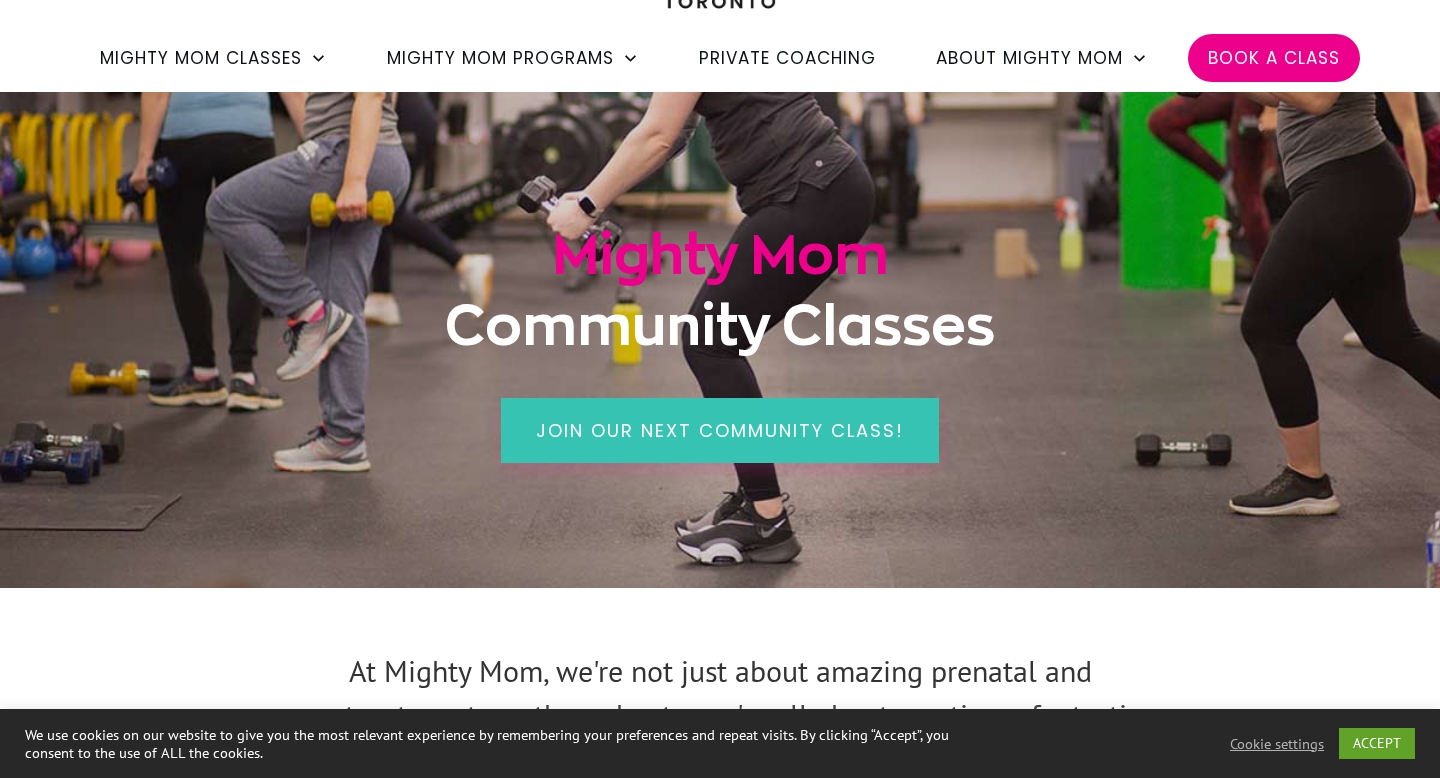 click on "Join our next community class!" at bounding box center (720, 430) 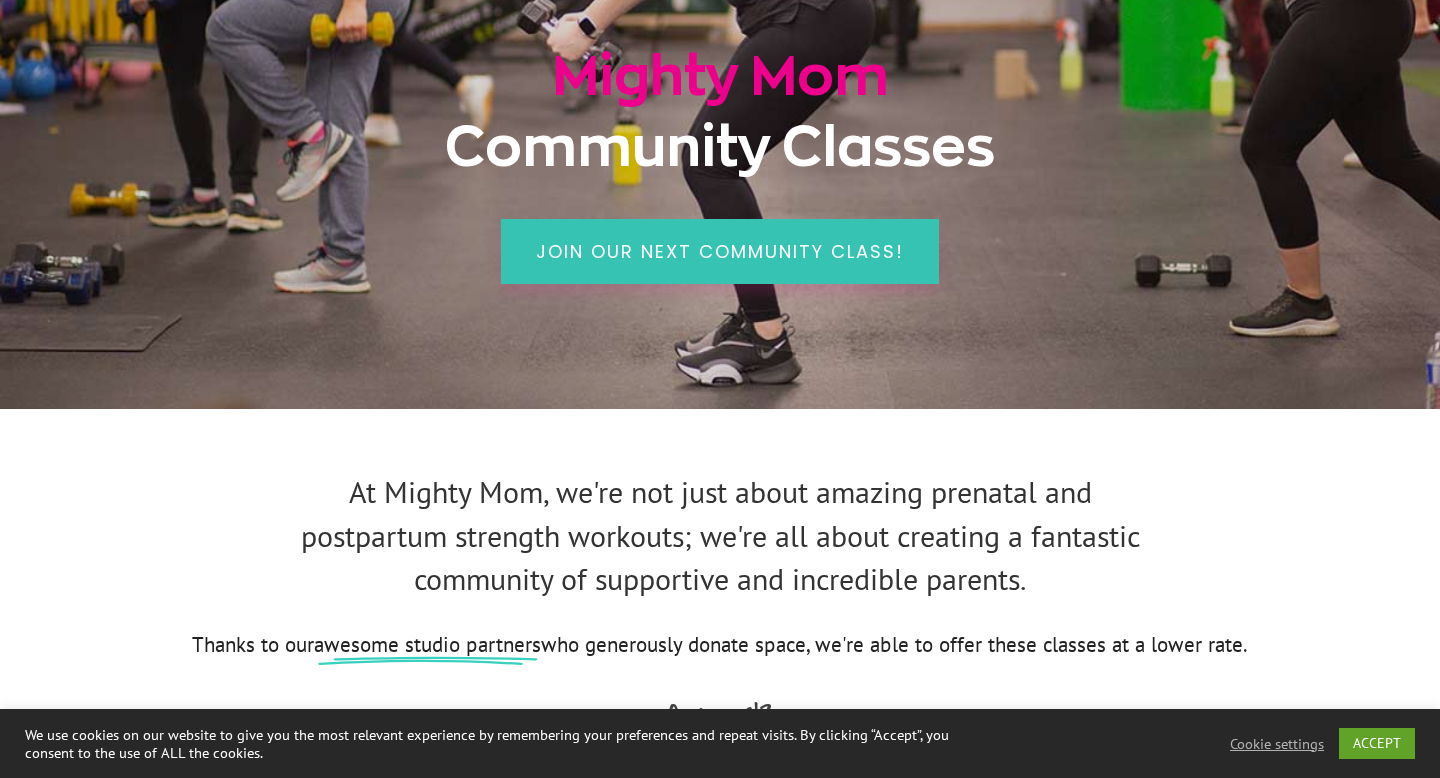 scroll, scrollTop: 171, scrollLeft: 0, axis: vertical 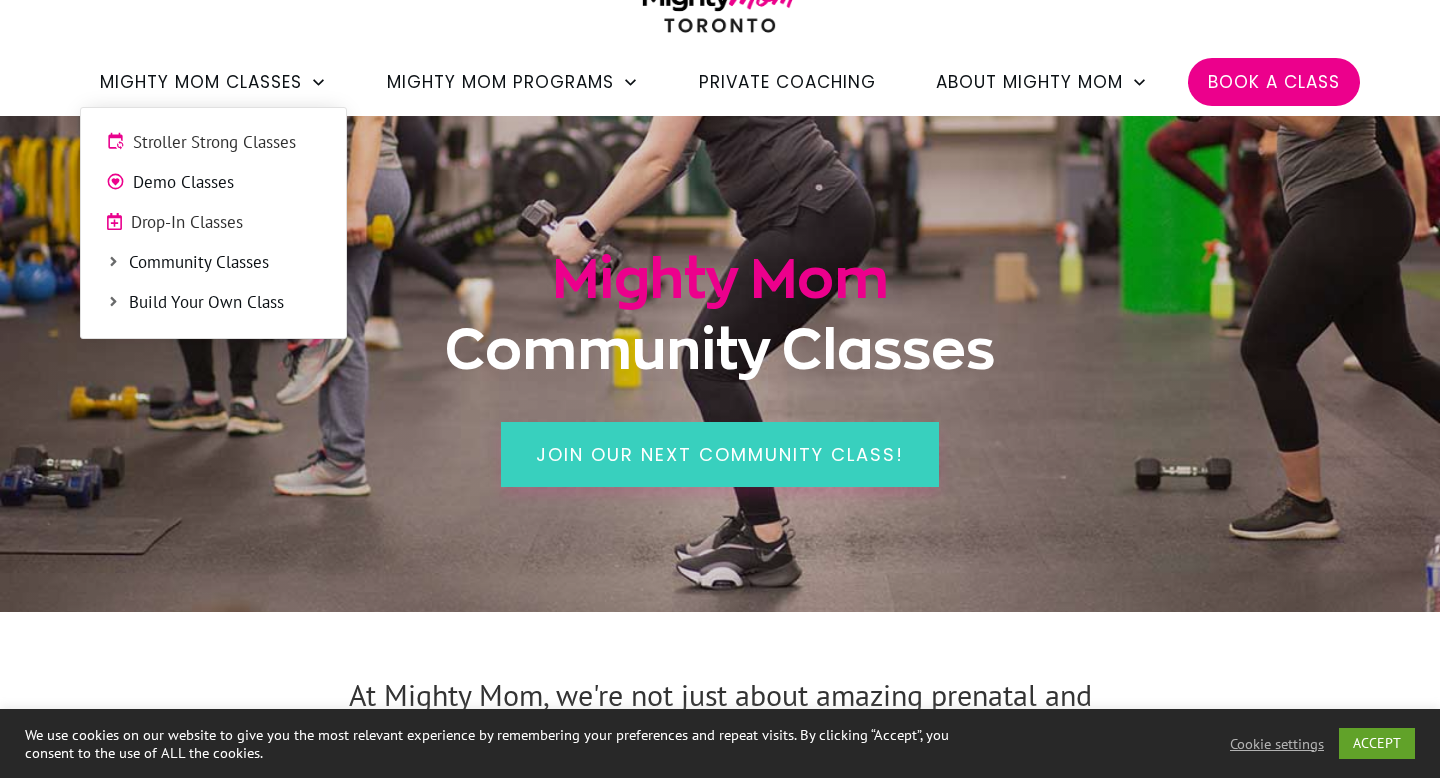 click on "Stroller Strong Classes" at bounding box center (227, 143) 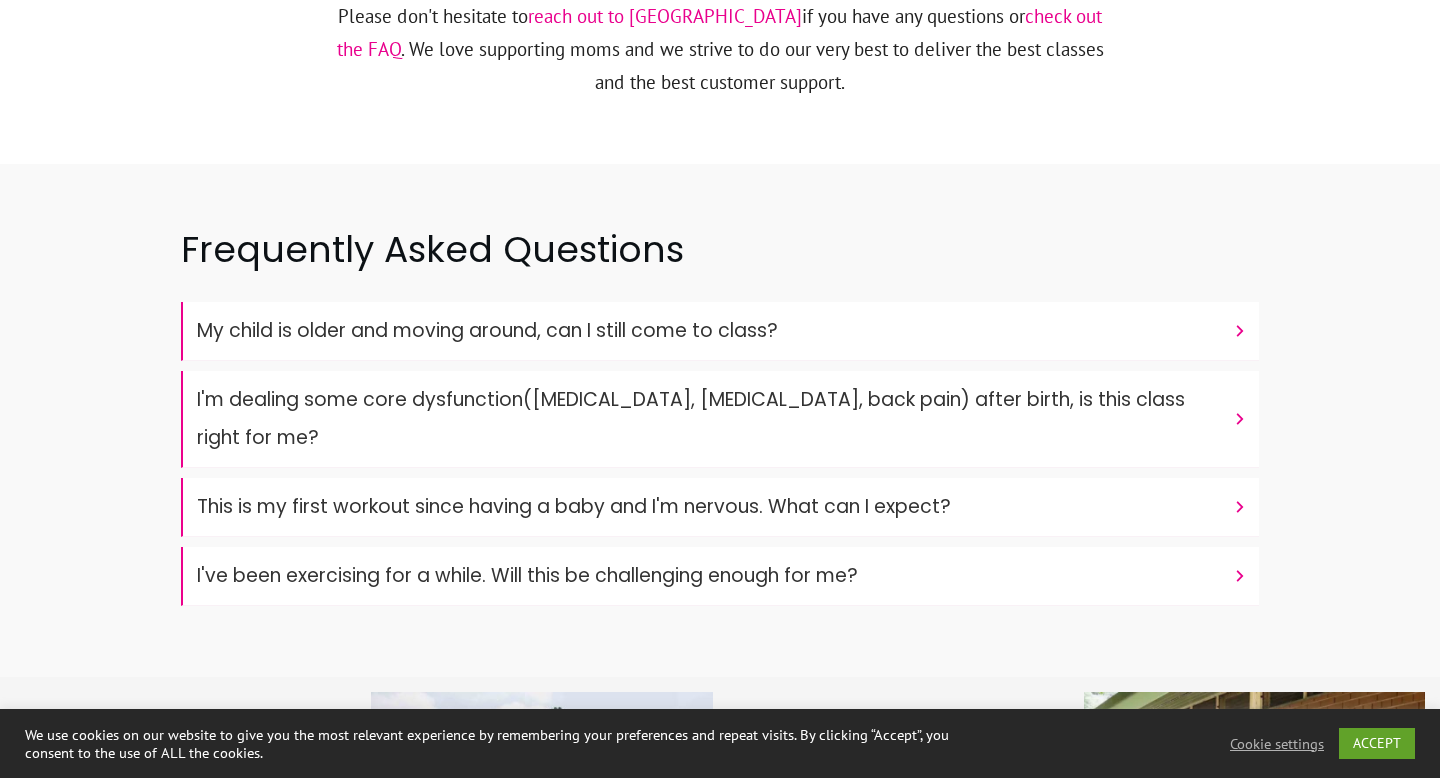 scroll, scrollTop: 6580, scrollLeft: 0, axis: vertical 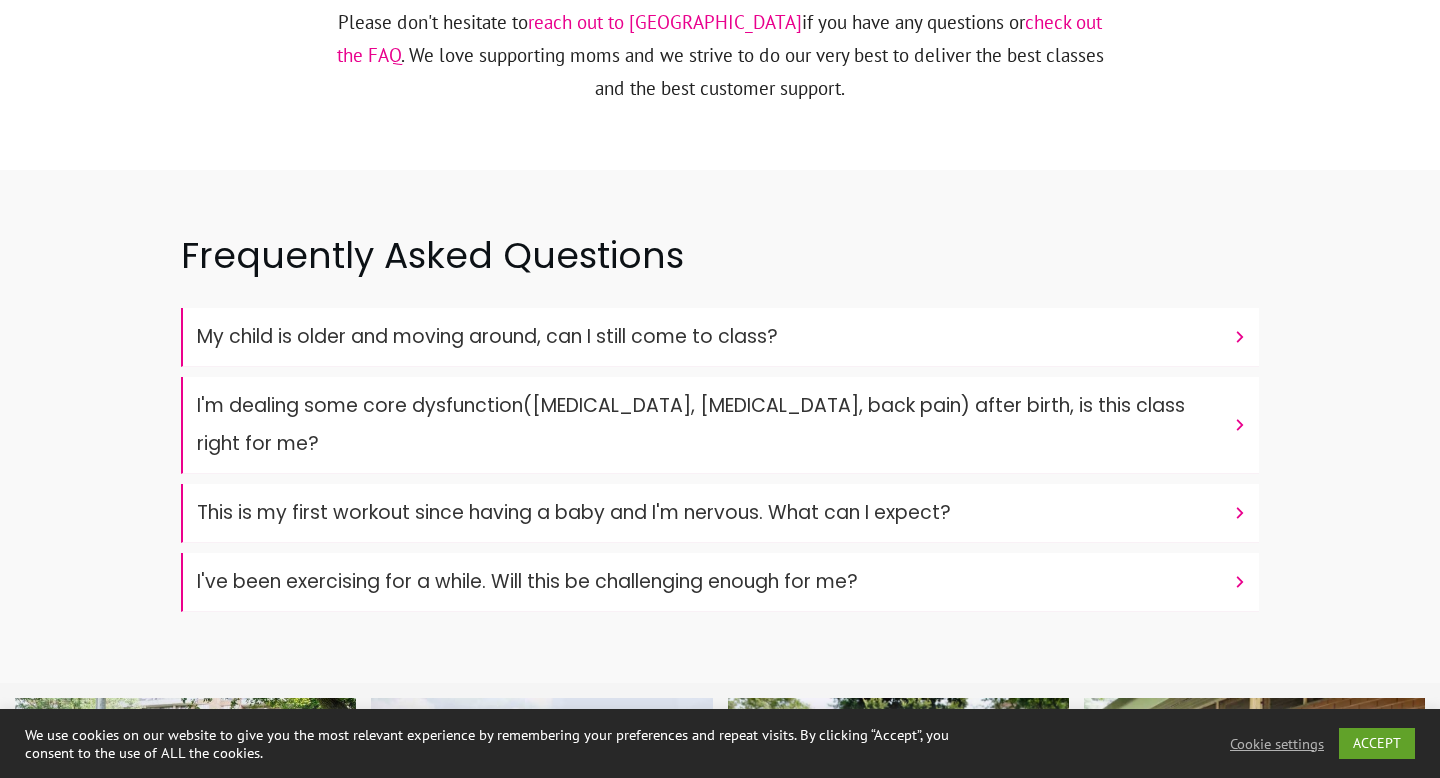 click on "My child is older and moving around, can I still come to class?" at bounding box center (720, 337) 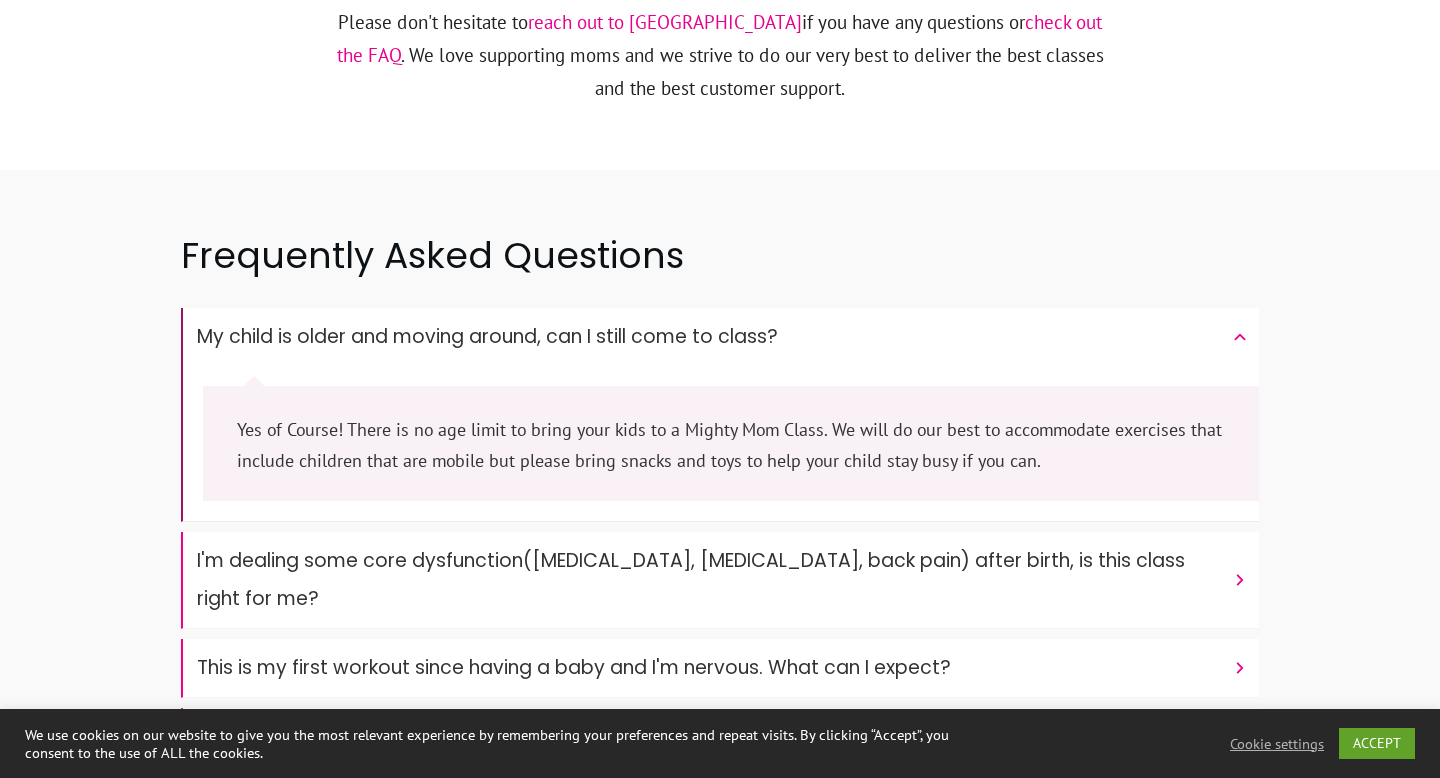 click on "My child is older and moving around, can I still come to class?" at bounding box center [720, 337] 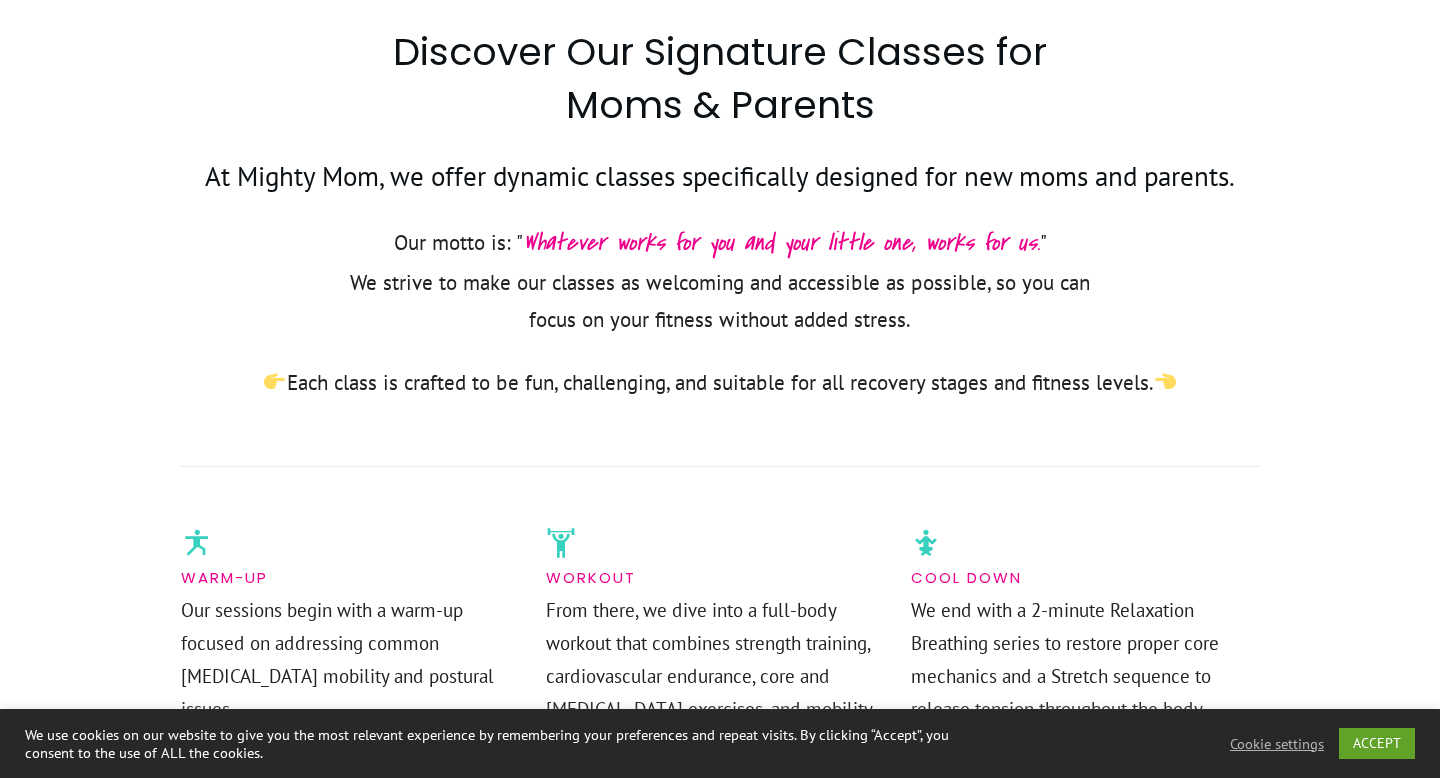 scroll, scrollTop: 0, scrollLeft: 0, axis: both 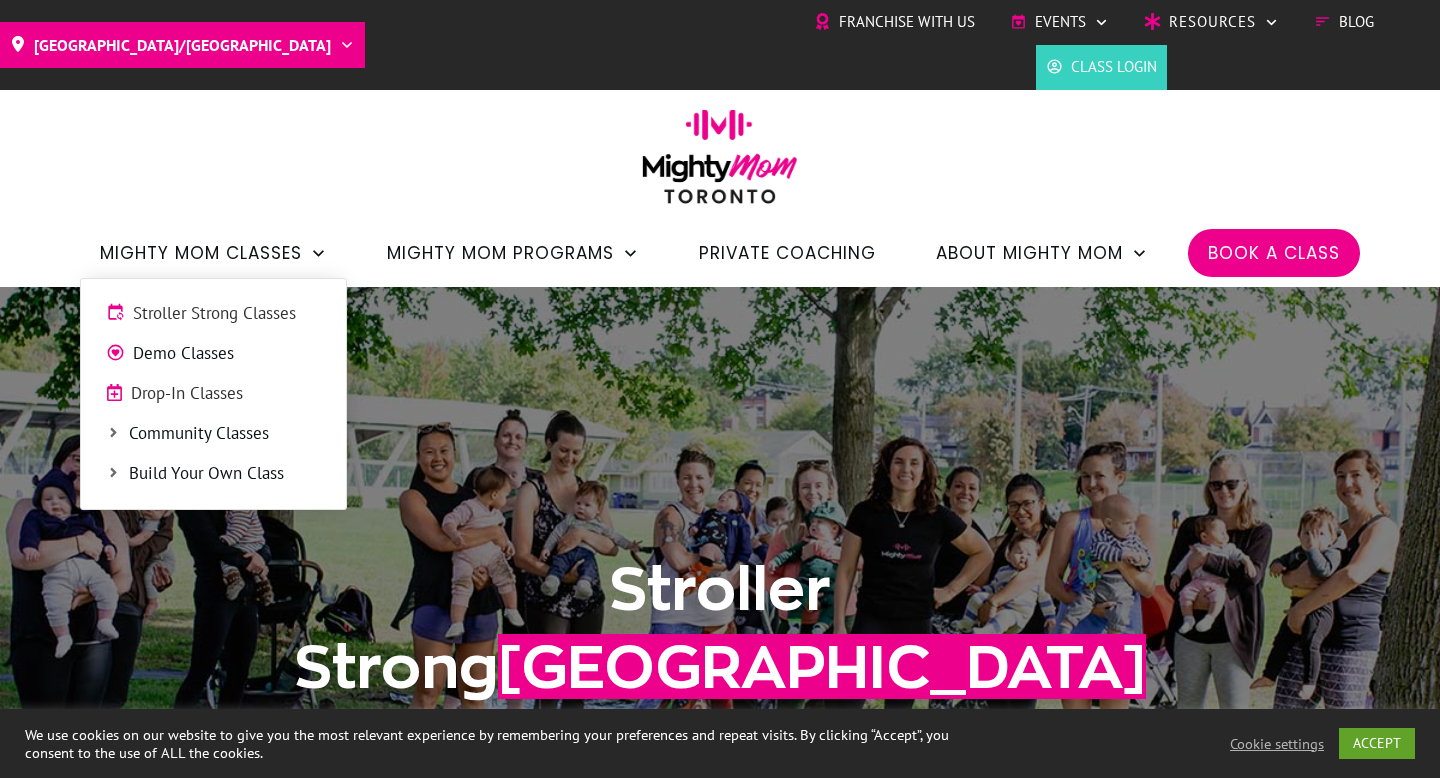 click on "Community Classes" at bounding box center [225, 434] 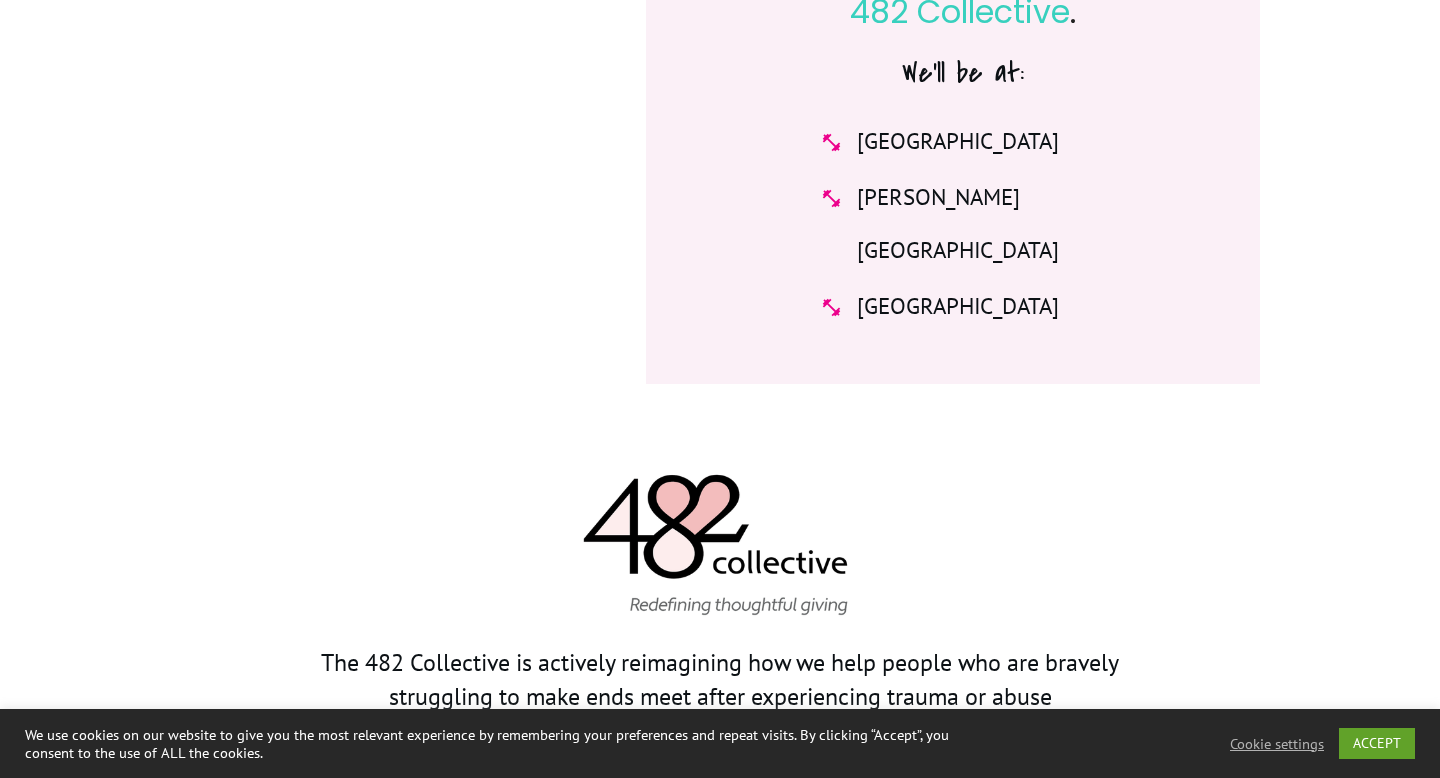 scroll, scrollTop: 1424, scrollLeft: 0, axis: vertical 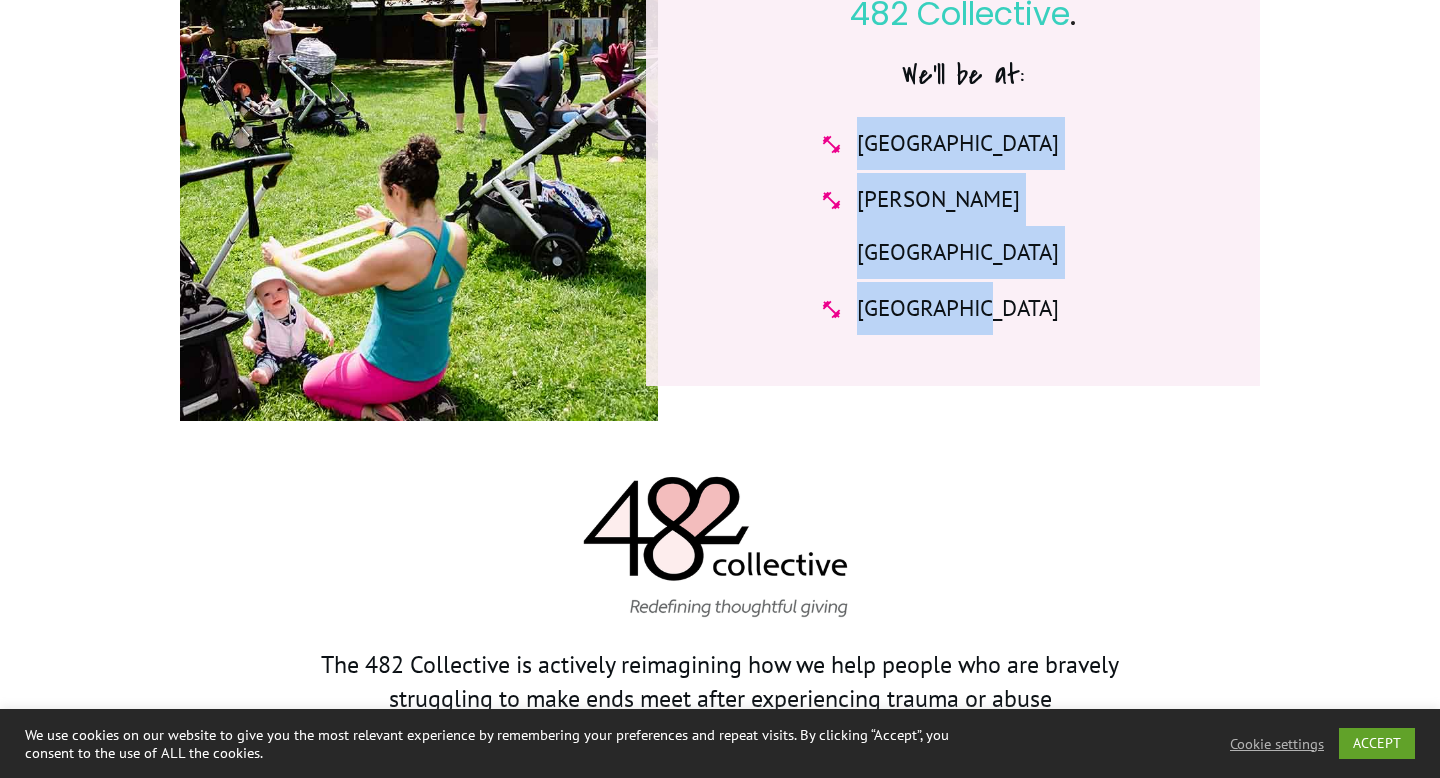 drag, startPoint x: 858, startPoint y: 170, endPoint x: 1014, endPoint y: 314, distance: 212.30167 